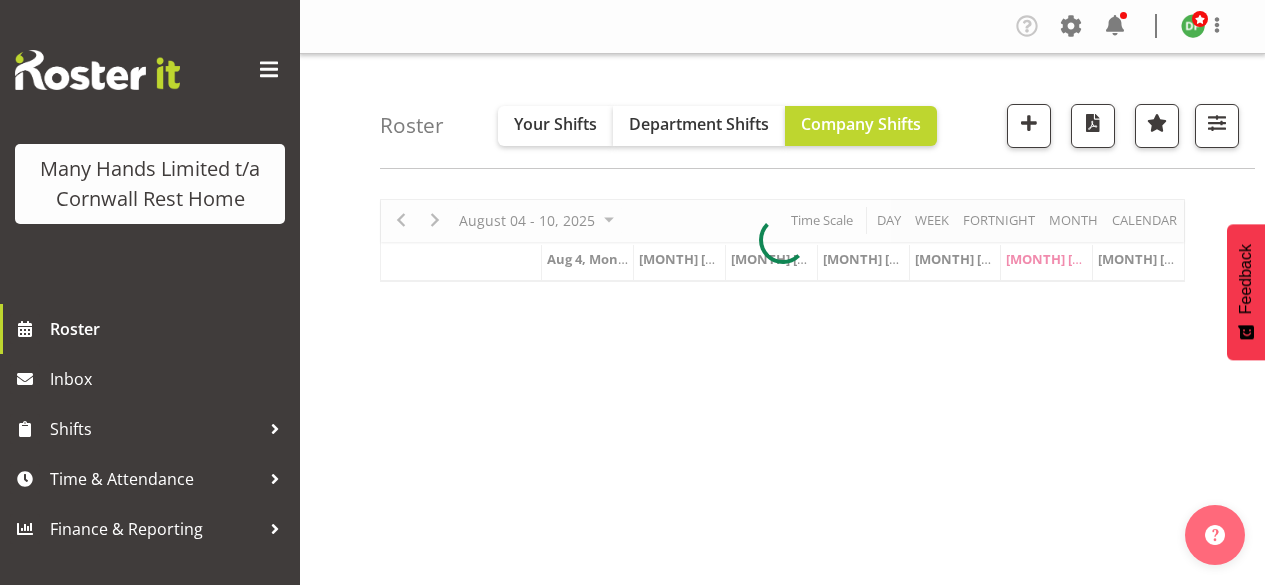 scroll, scrollTop: 0, scrollLeft: 0, axis: both 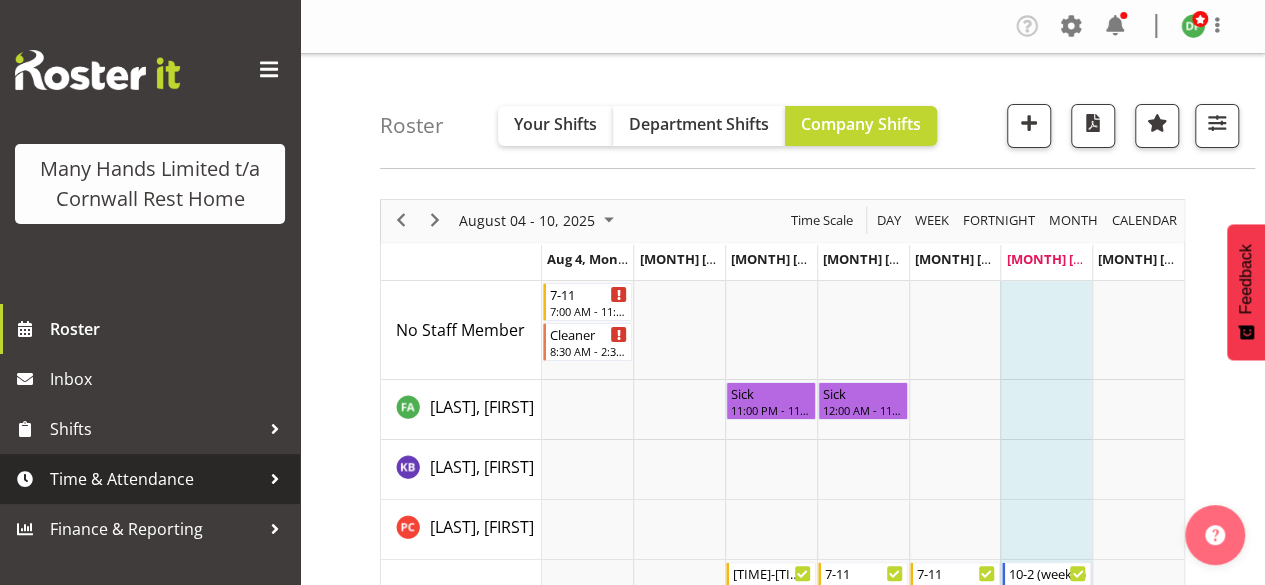 click on "Time & Attendance" at bounding box center [155, 479] 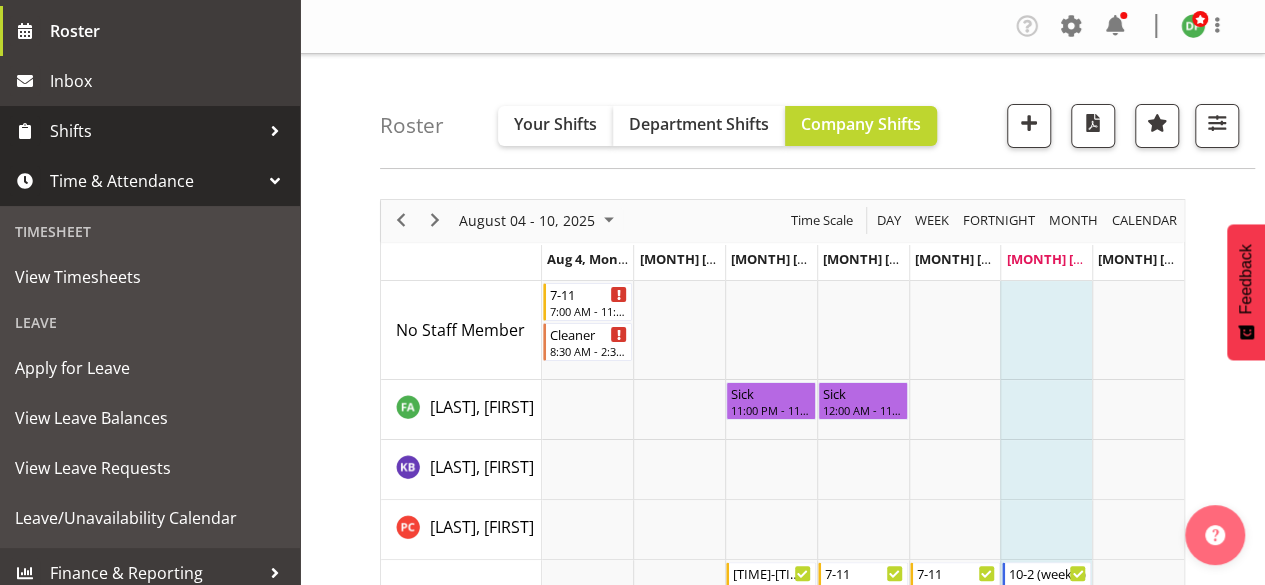 scroll, scrollTop: 300, scrollLeft: 0, axis: vertical 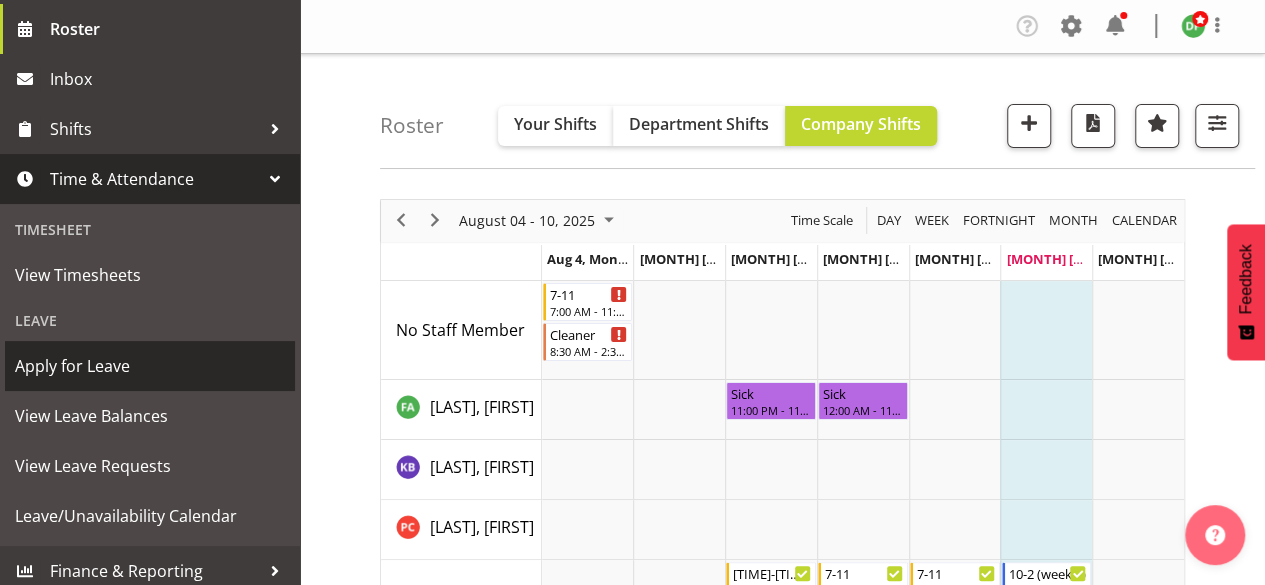 click on "Apply for Leave" at bounding box center [150, 366] 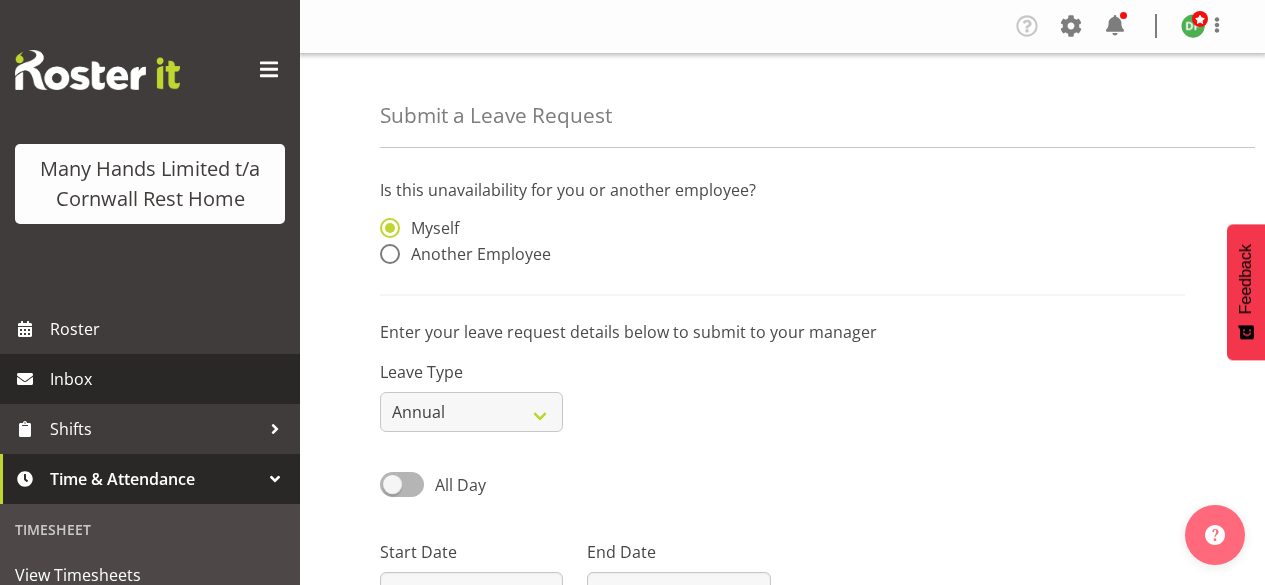 scroll, scrollTop: 0, scrollLeft: 0, axis: both 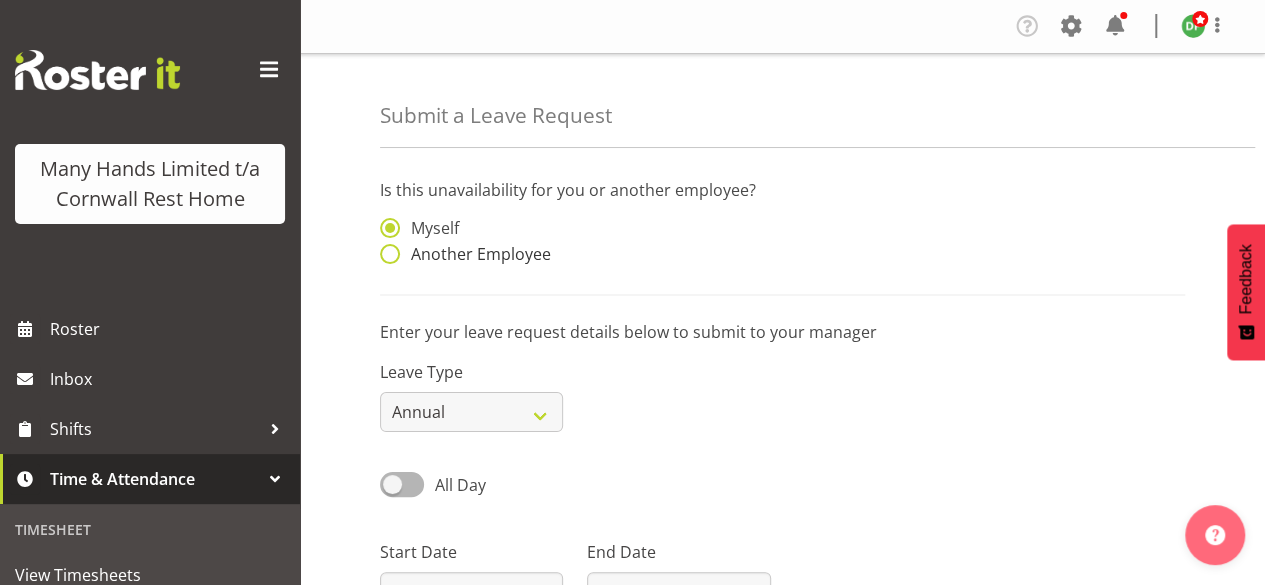 click at bounding box center (390, 254) 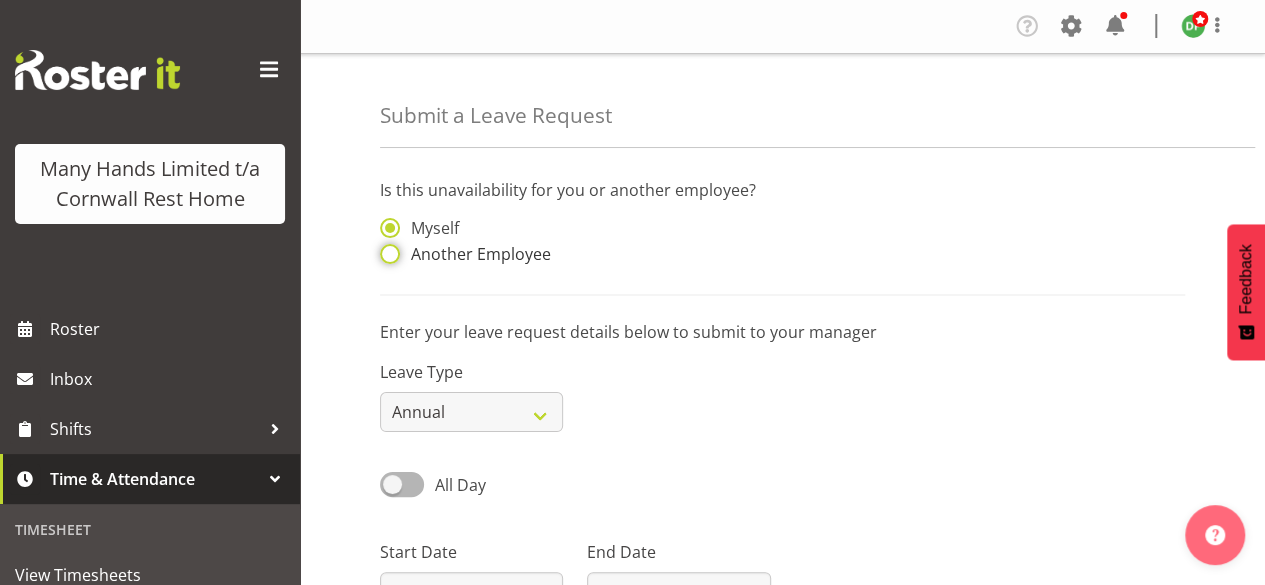 click on "Another Employee" at bounding box center (386, 254) 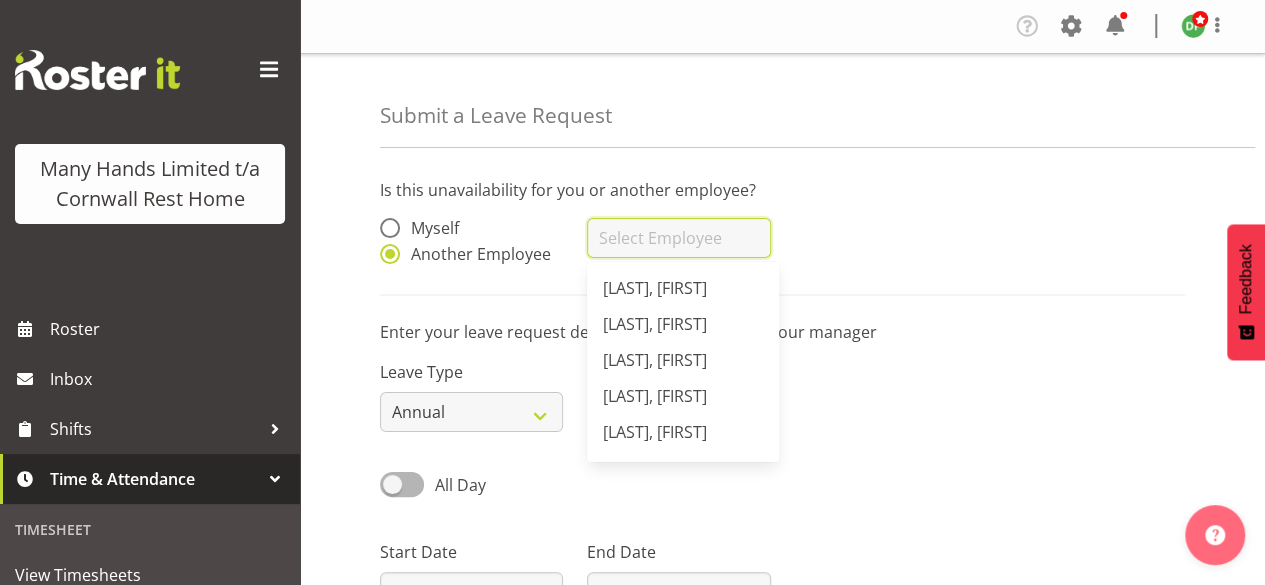 click at bounding box center (678, 238) 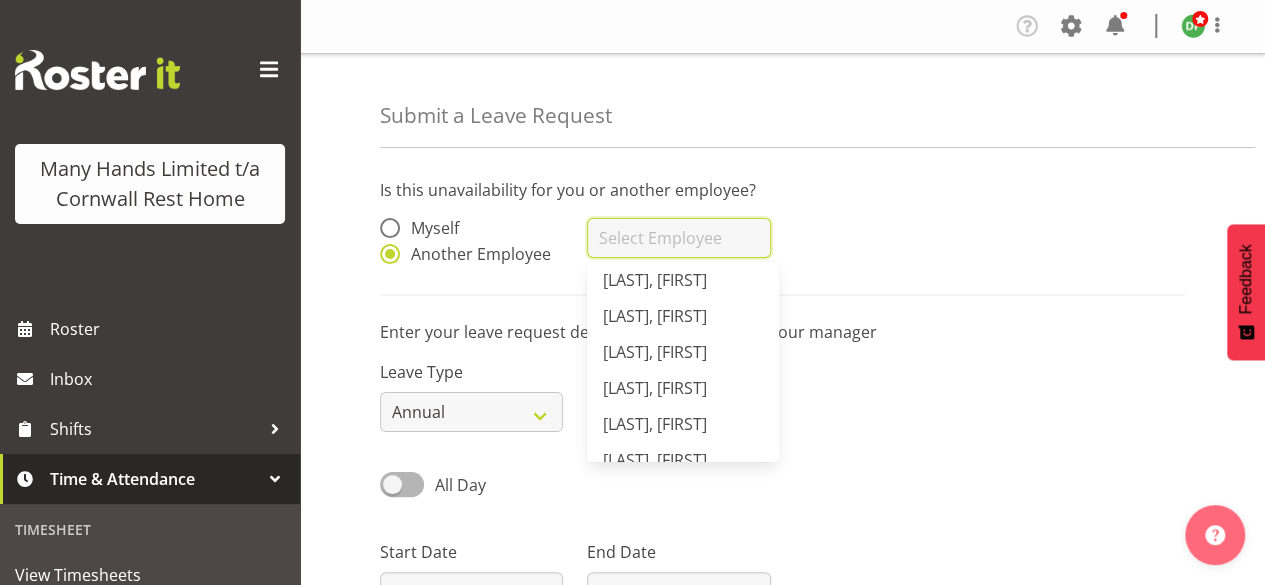 scroll, scrollTop: 480, scrollLeft: 0, axis: vertical 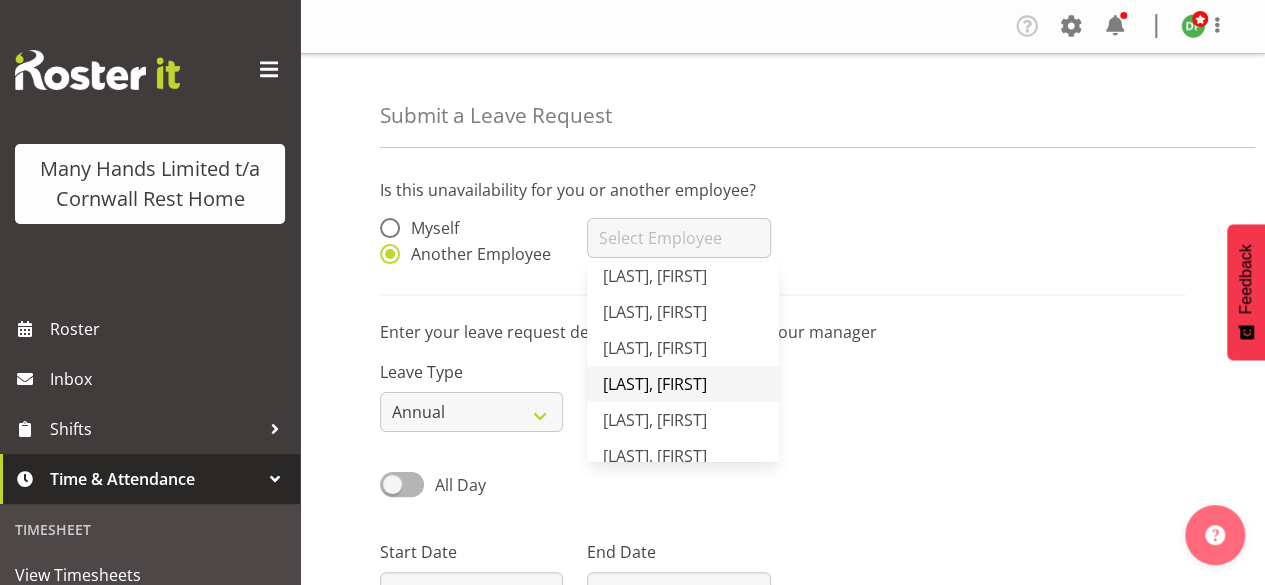 click on "[LAST], [FIRST]" at bounding box center [655, 384] 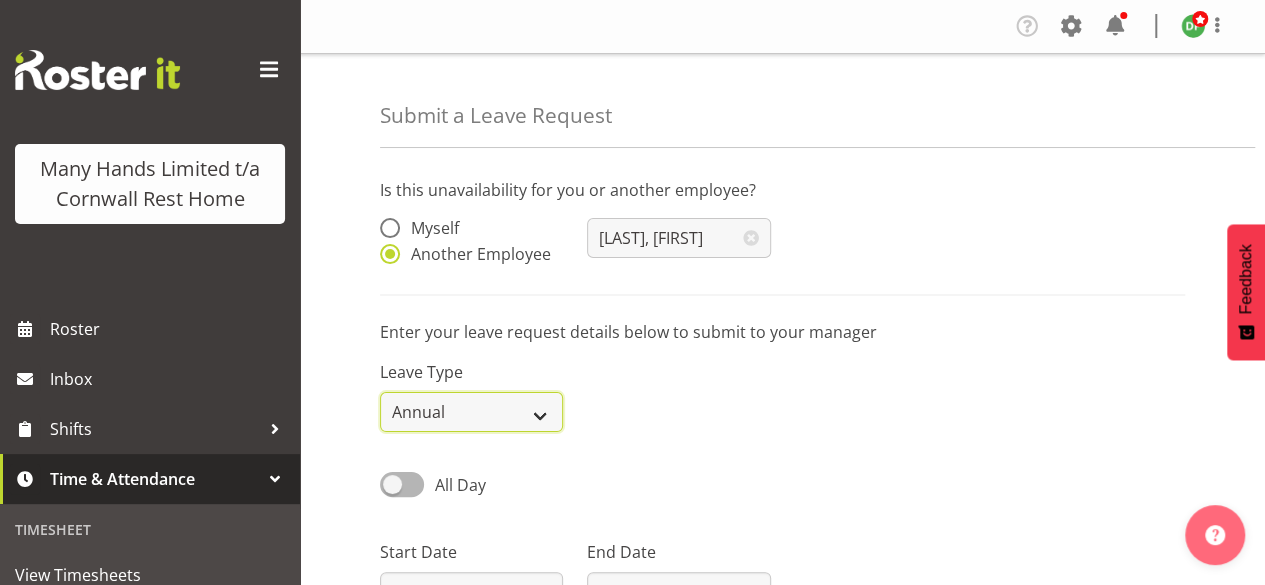 click on "Annual Sick Leave Without Pay Bereavement Domestic Violence Parental Jury Service Day In Lieu   Other" at bounding box center (471, 412) 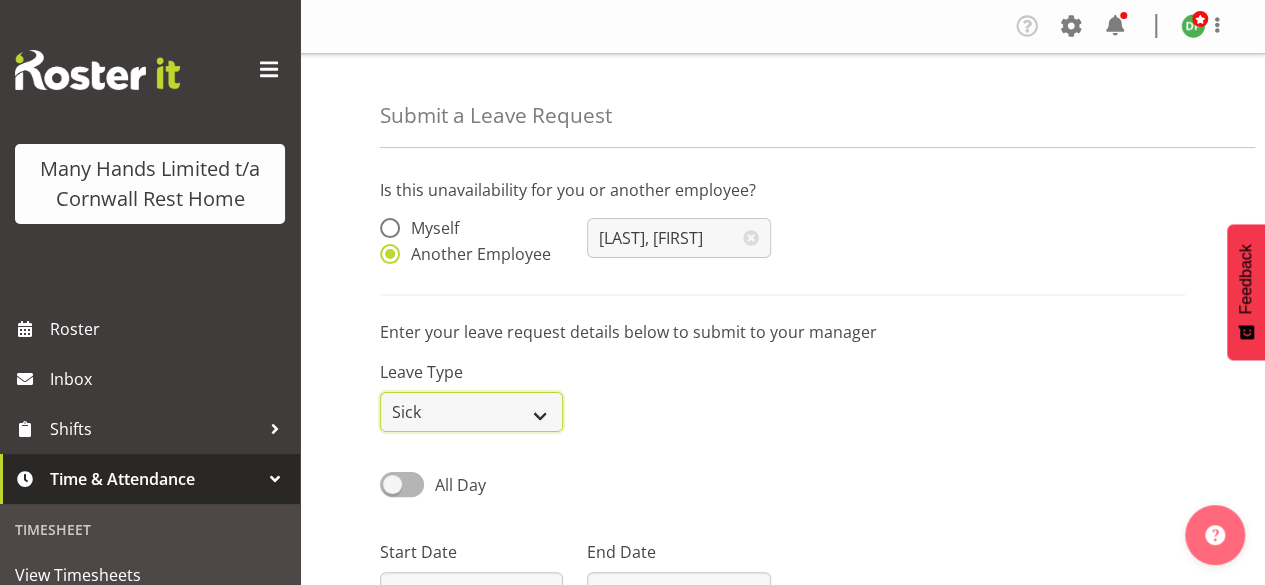 click on "Annual Sick Leave Without Pay Bereavement Domestic Violence Parental Jury Service Day In Lieu   Other" at bounding box center [471, 412] 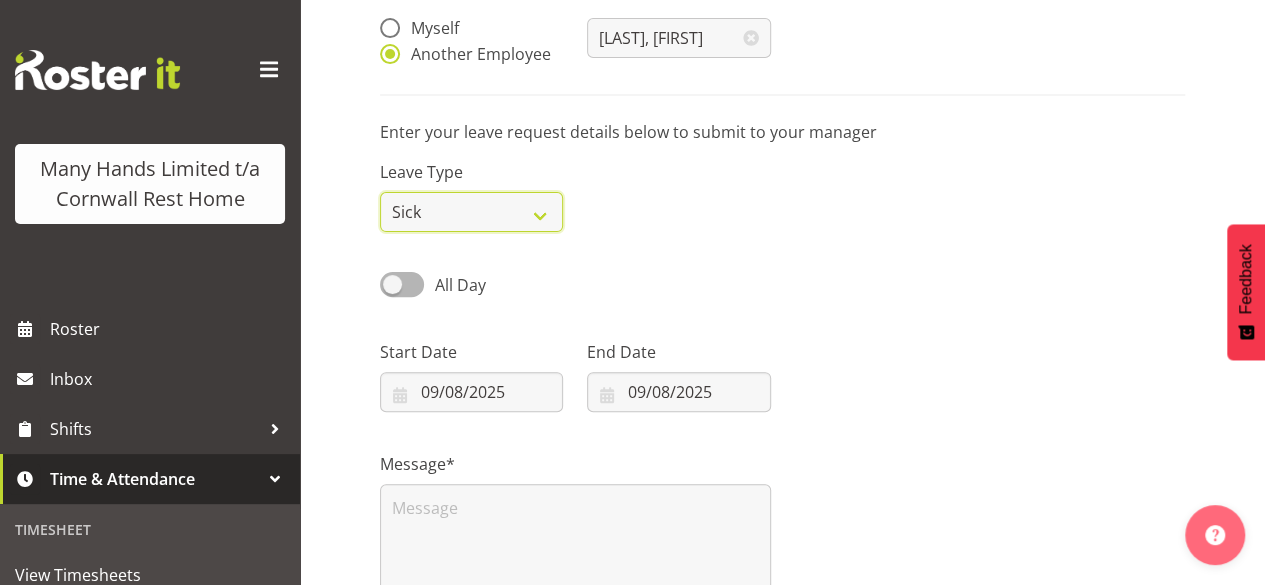 scroll, scrollTop: 300, scrollLeft: 0, axis: vertical 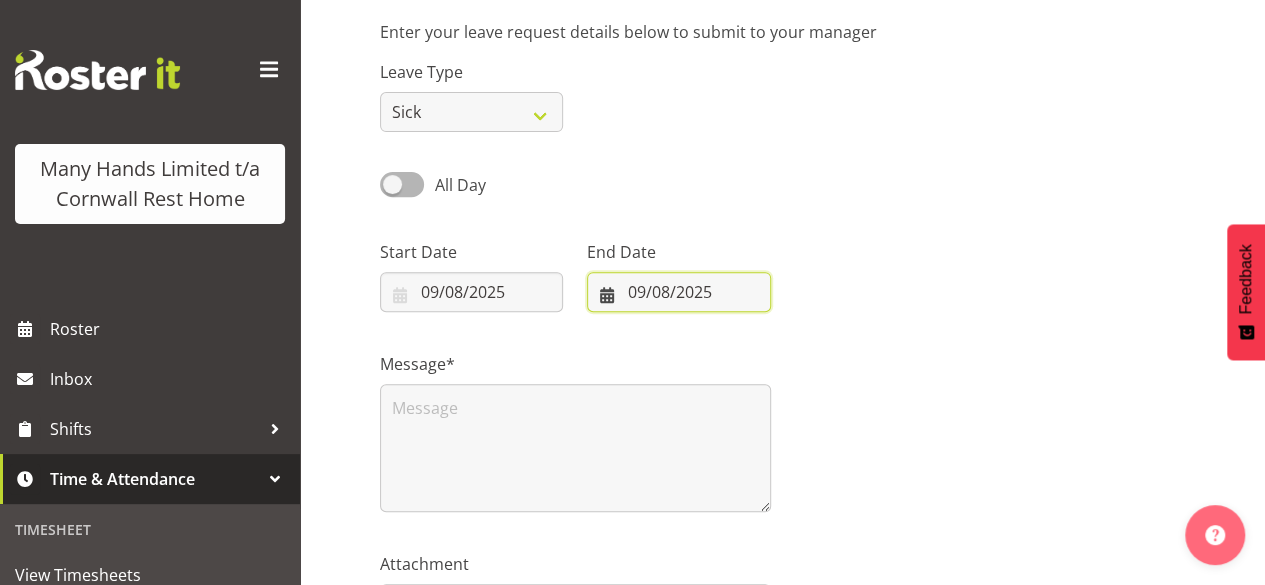click on "09/08/2025" at bounding box center (678, 292) 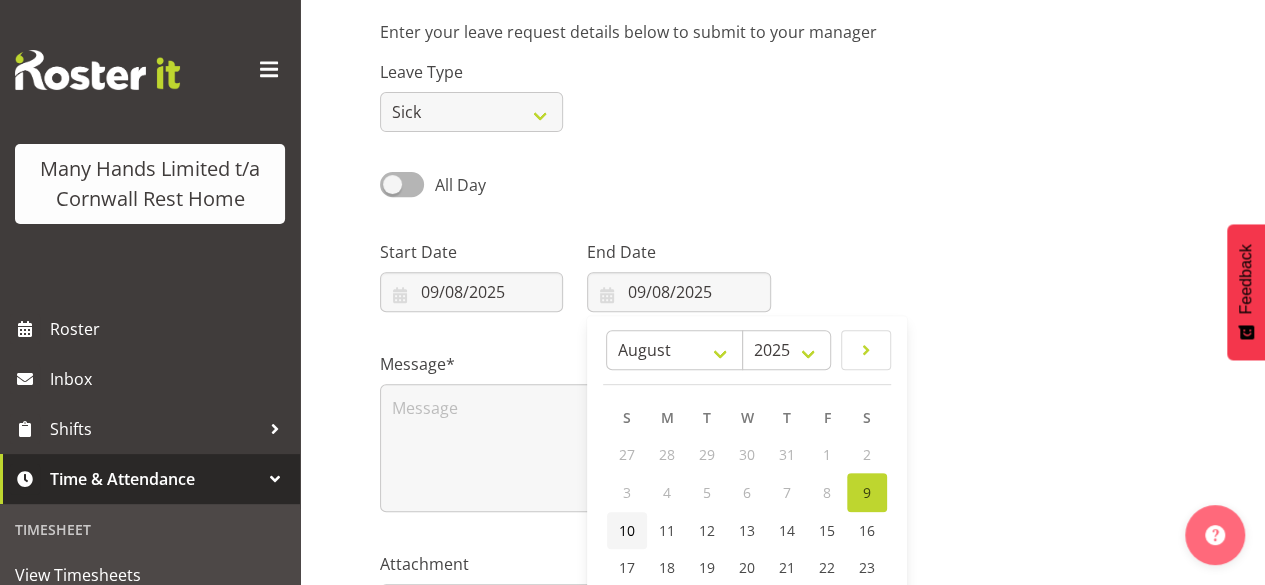 click on "10" at bounding box center [627, 530] 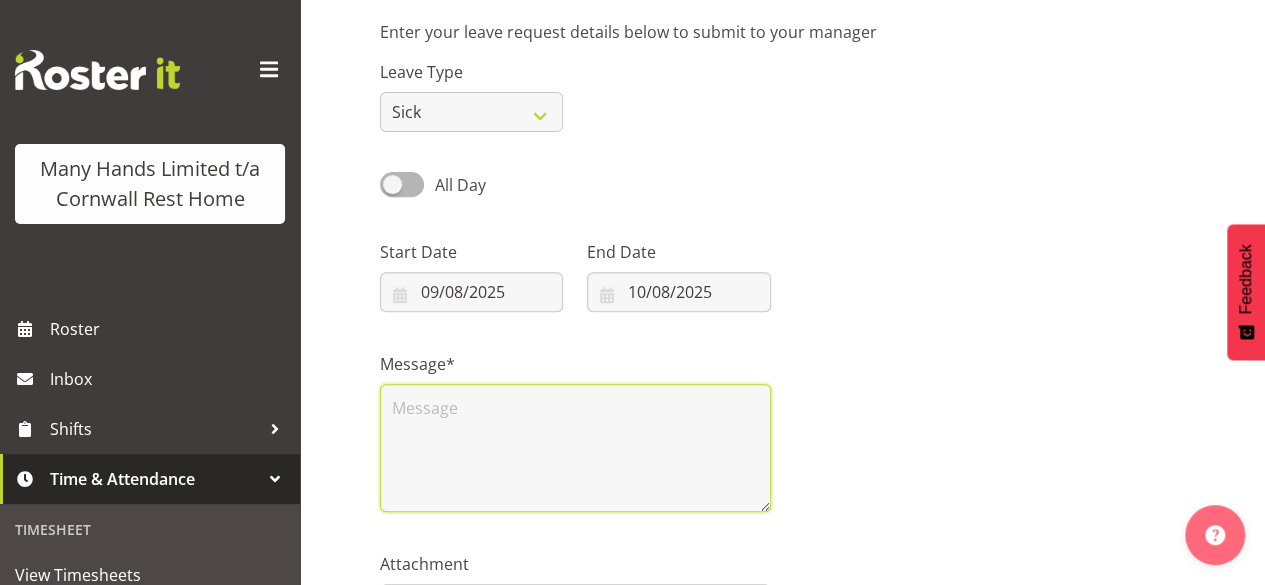 click at bounding box center (575, 448) 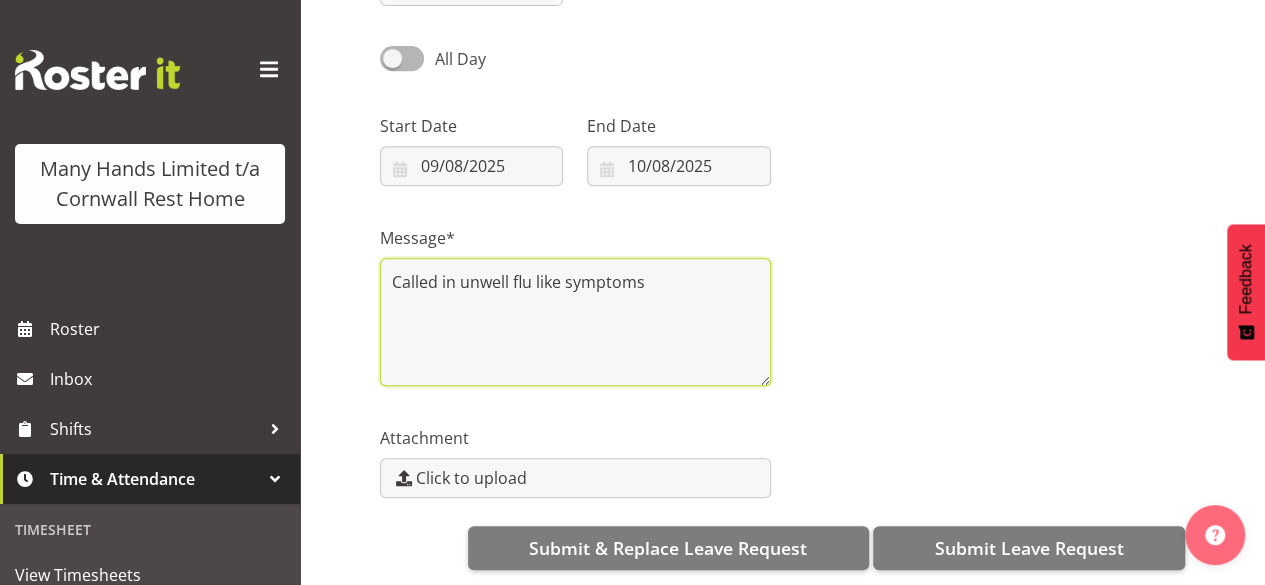 scroll, scrollTop: 440, scrollLeft: 0, axis: vertical 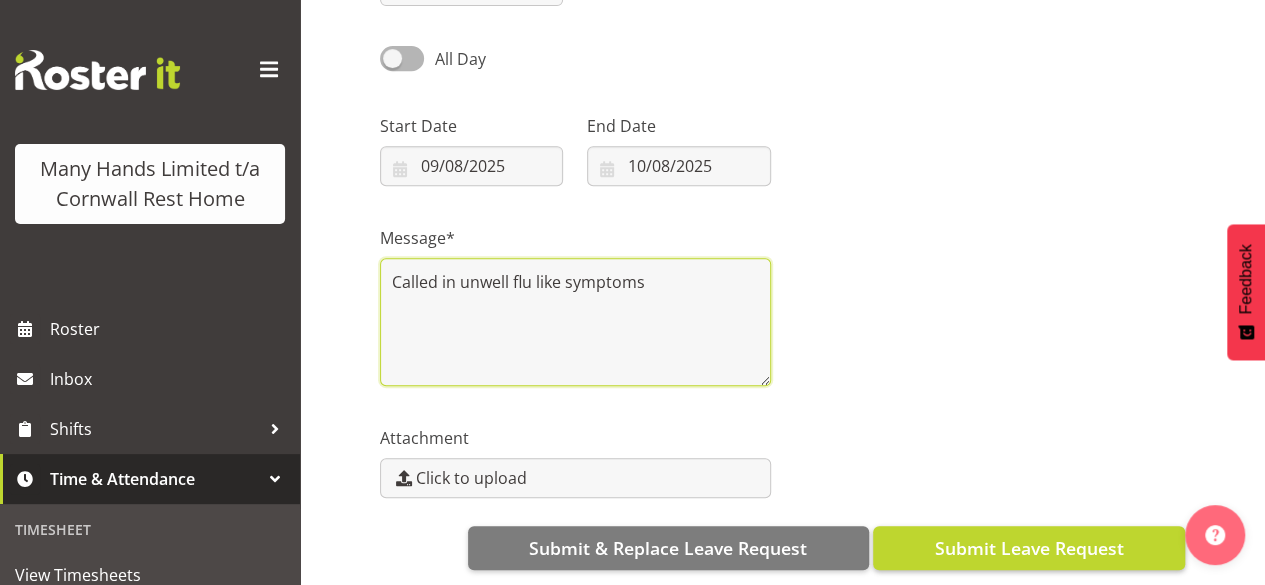 type on "Called in unwell flu like symptoms" 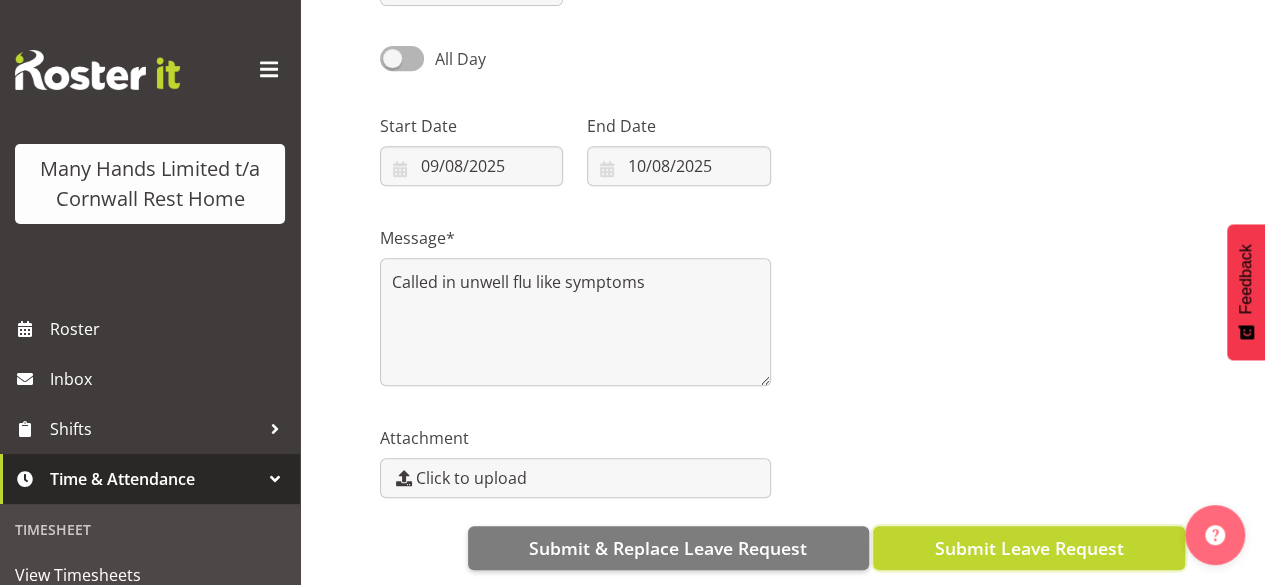 click on "Submit Leave Request" at bounding box center [1028, 548] 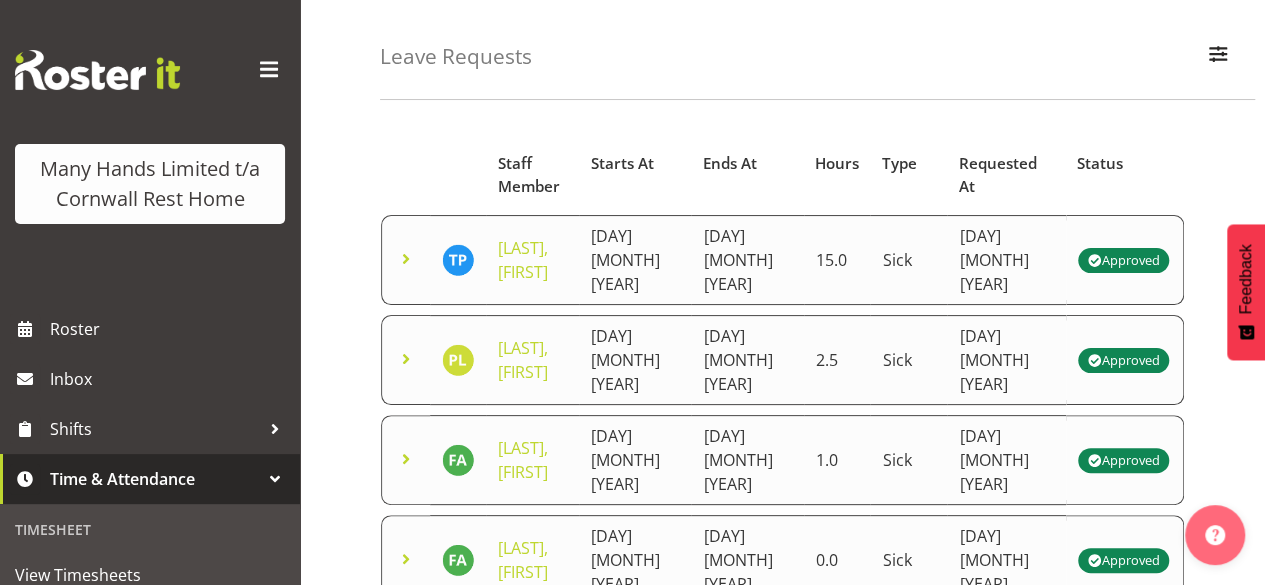 scroll, scrollTop: 100, scrollLeft: 0, axis: vertical 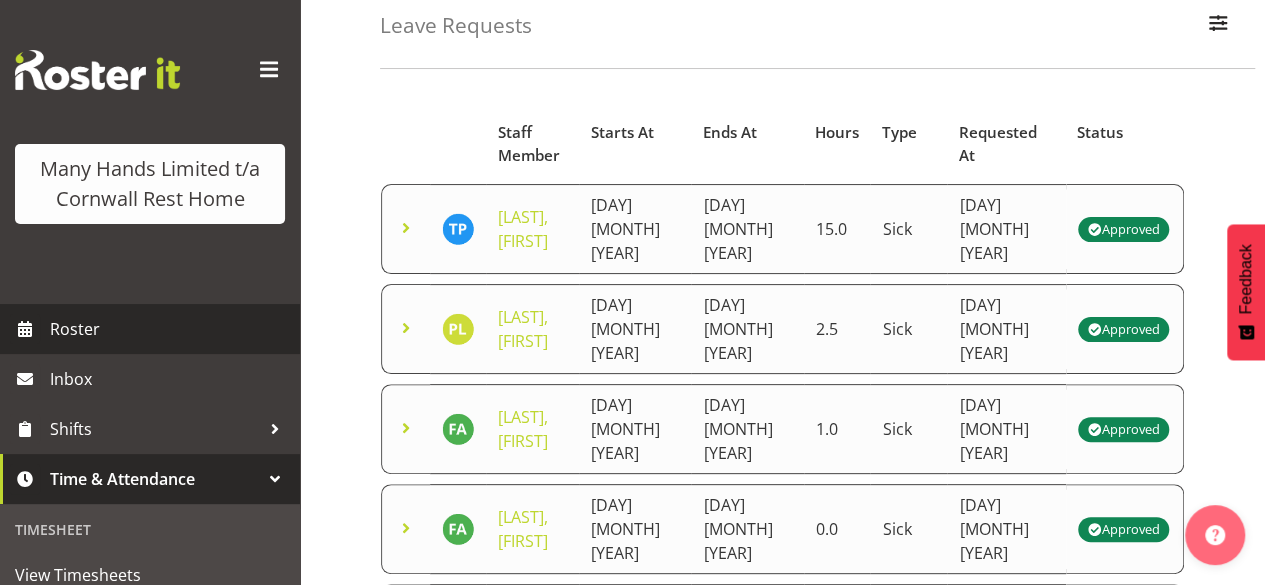 click on "Roster" at bounding box center [170, 329] 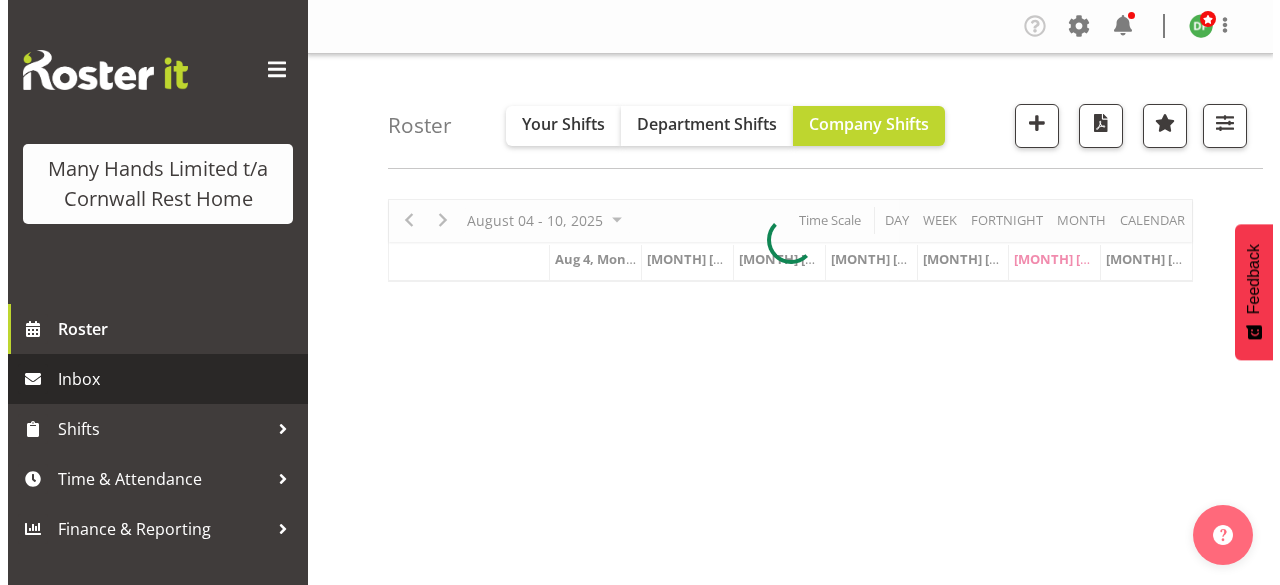 scroll, scrollTop: 0, scrollLeft: 0, axis: both 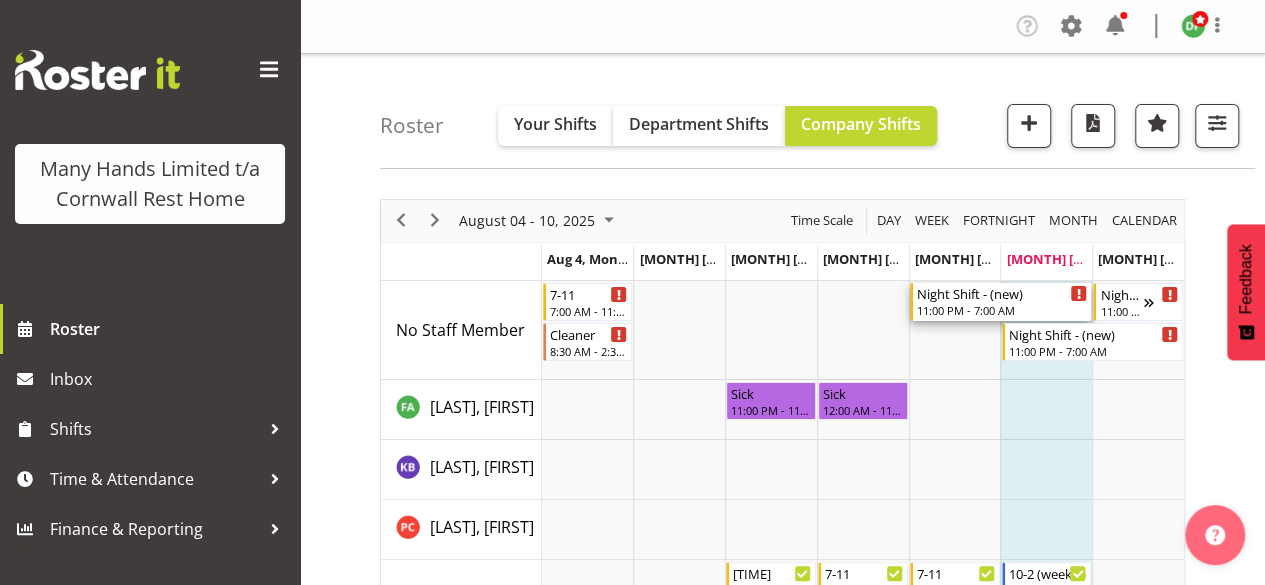 click on "11:00 PM - 7:00 AM" at bounding box center [1002, 310] 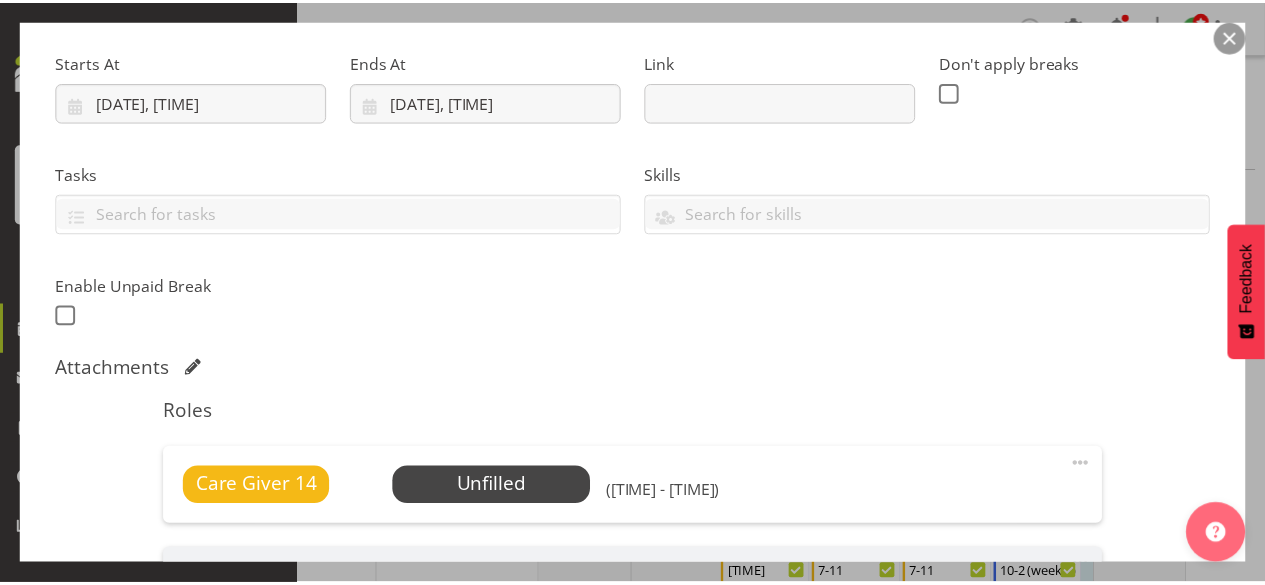 scroll, scrollTop: 400, scrollLeft: 0, axis: vertical 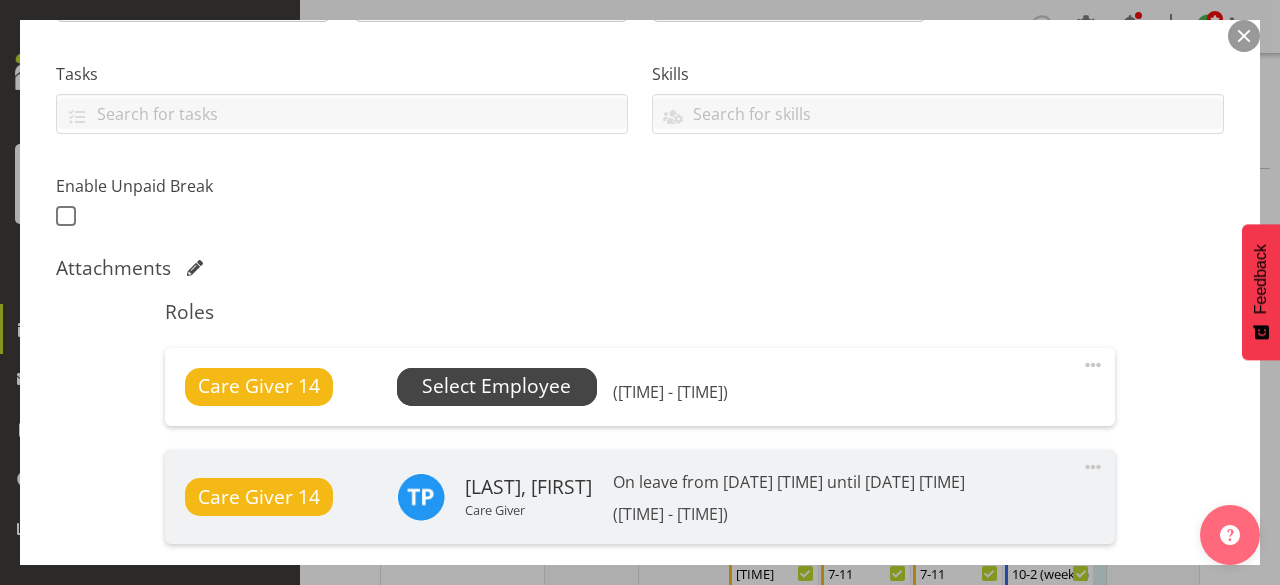 click on "Select Employee" at bounding box center [497, 387] 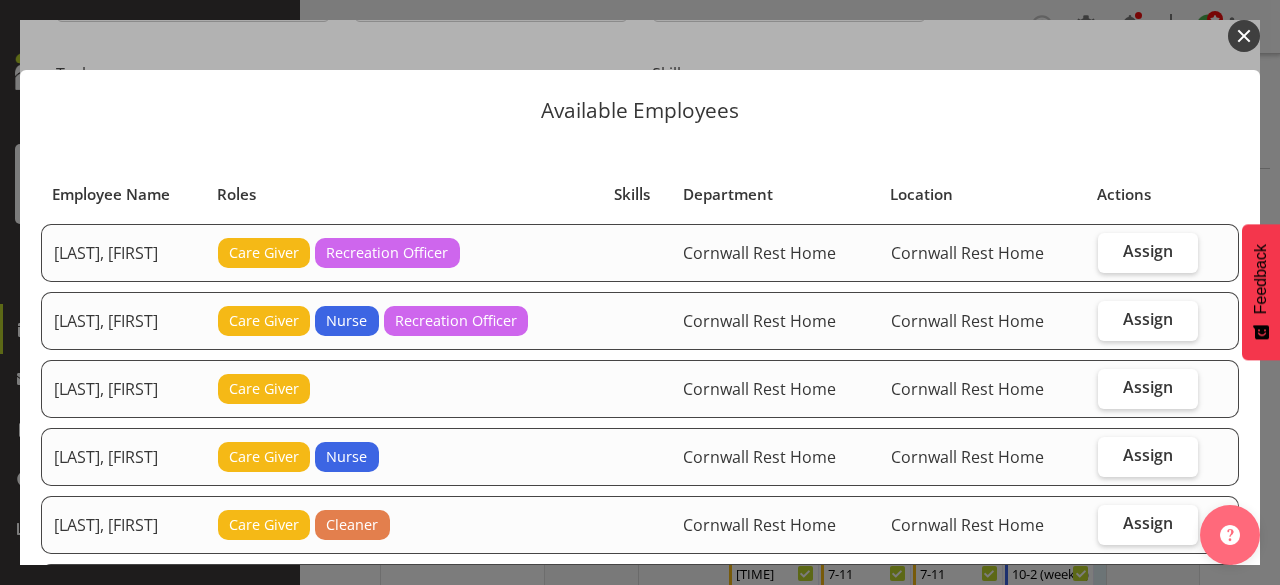 click at bounding box center (1244, 36) 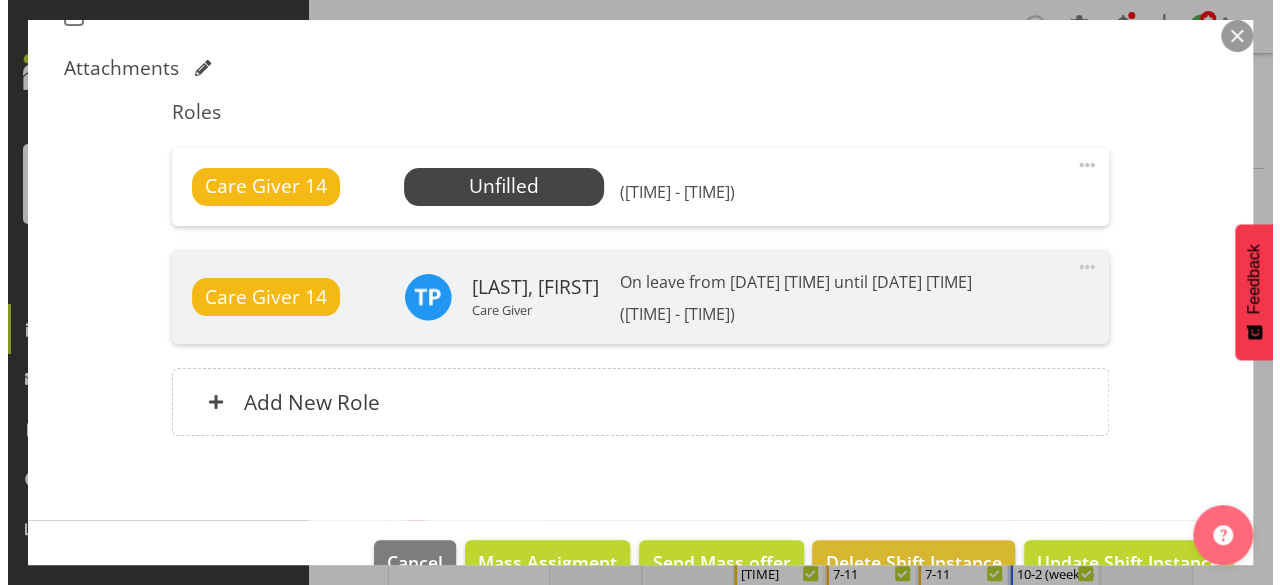 scroll, scrollTop: 646, scrollLeft: 0, axis: vertical 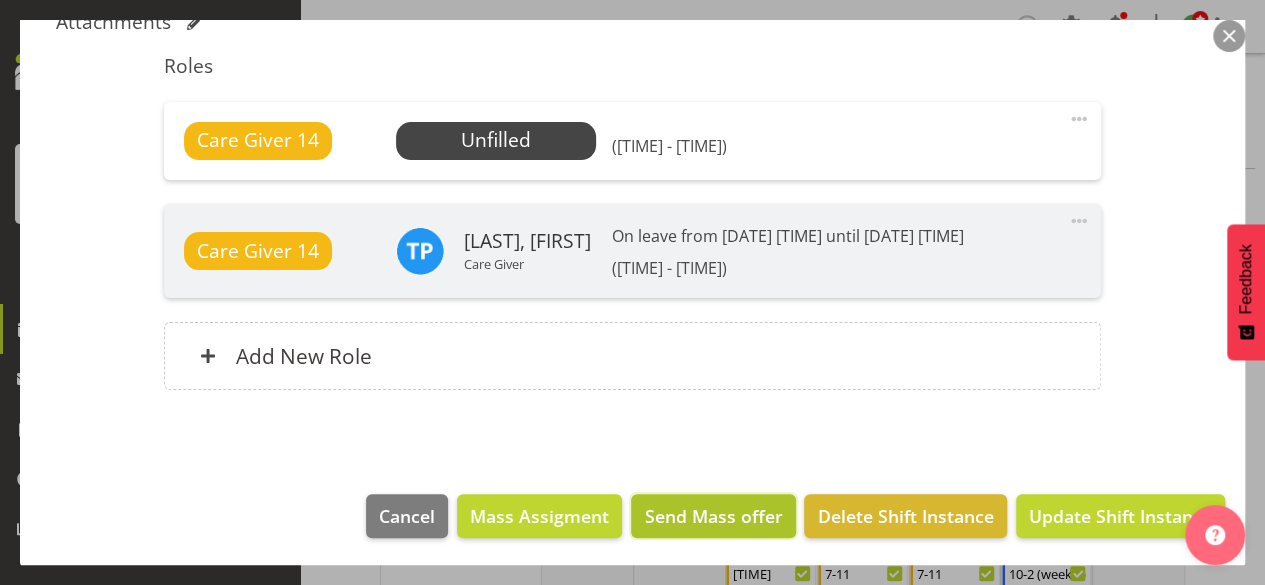 click on "Send Mass offer" at bounding box center [713, 516] 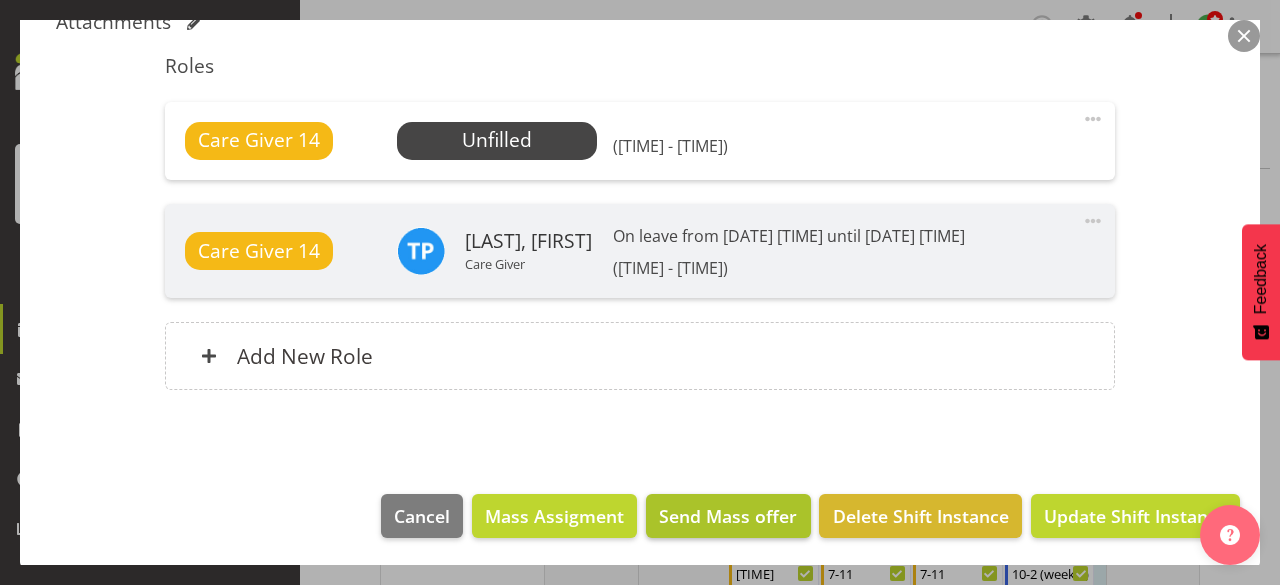 scroll, scrollTop: 567, scrollLeft: 0, axis: vertical 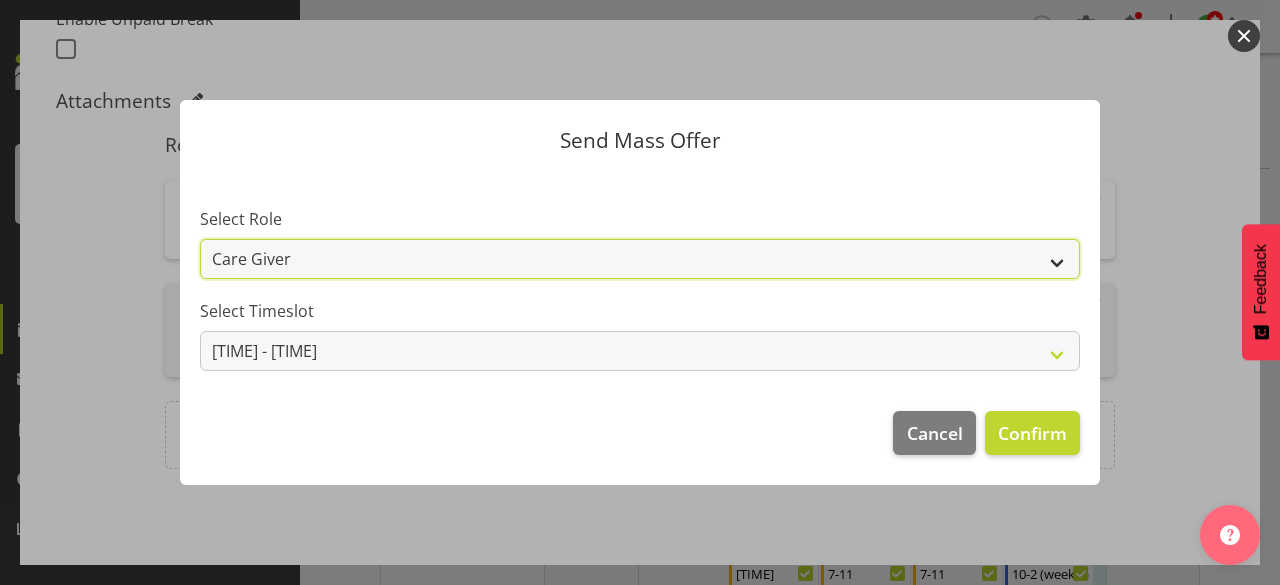 click on "Care Giver" at bounding box center (640, 259) 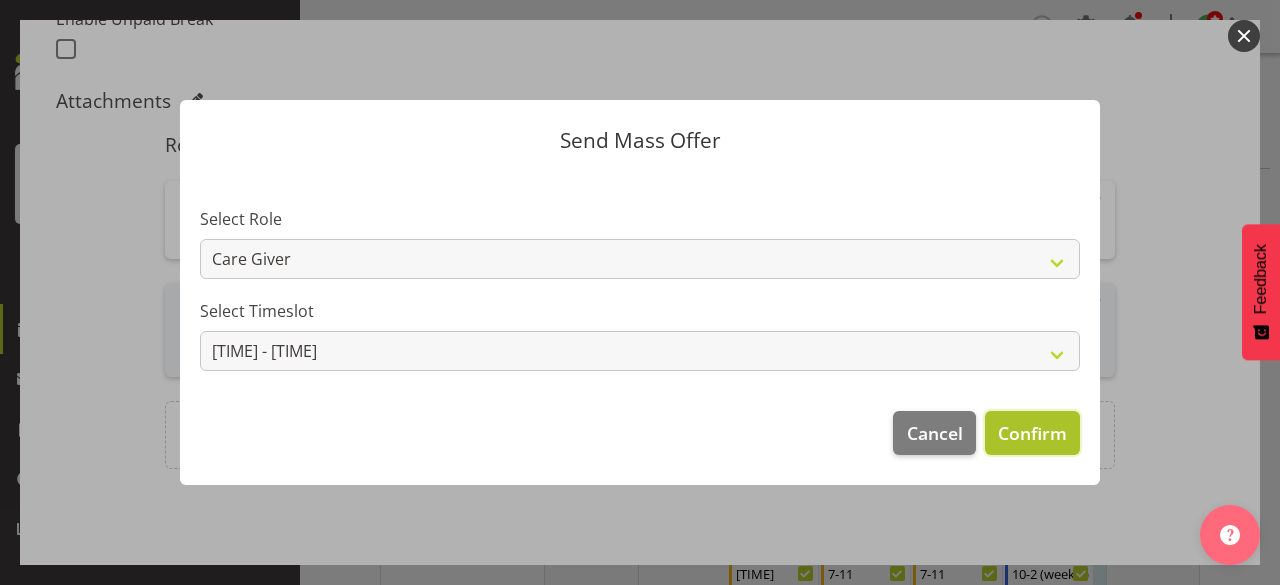 click on "Confirm" at bounding box center [1032, 433] 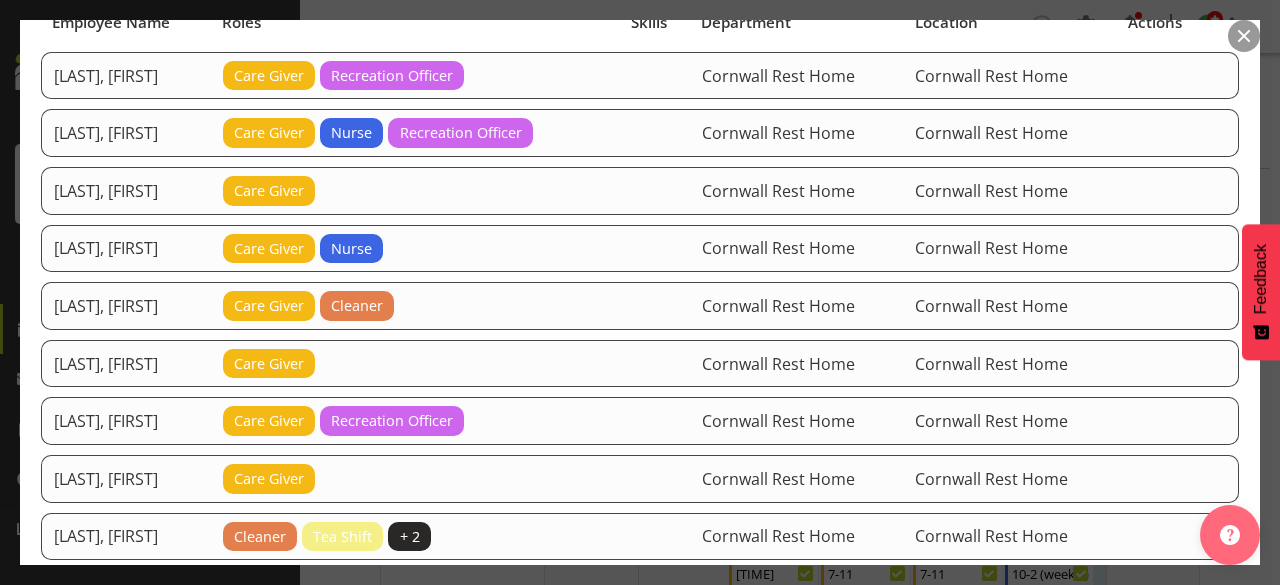 scroll, scrollTop: 200, scrollLeft: 0, axis: vertical 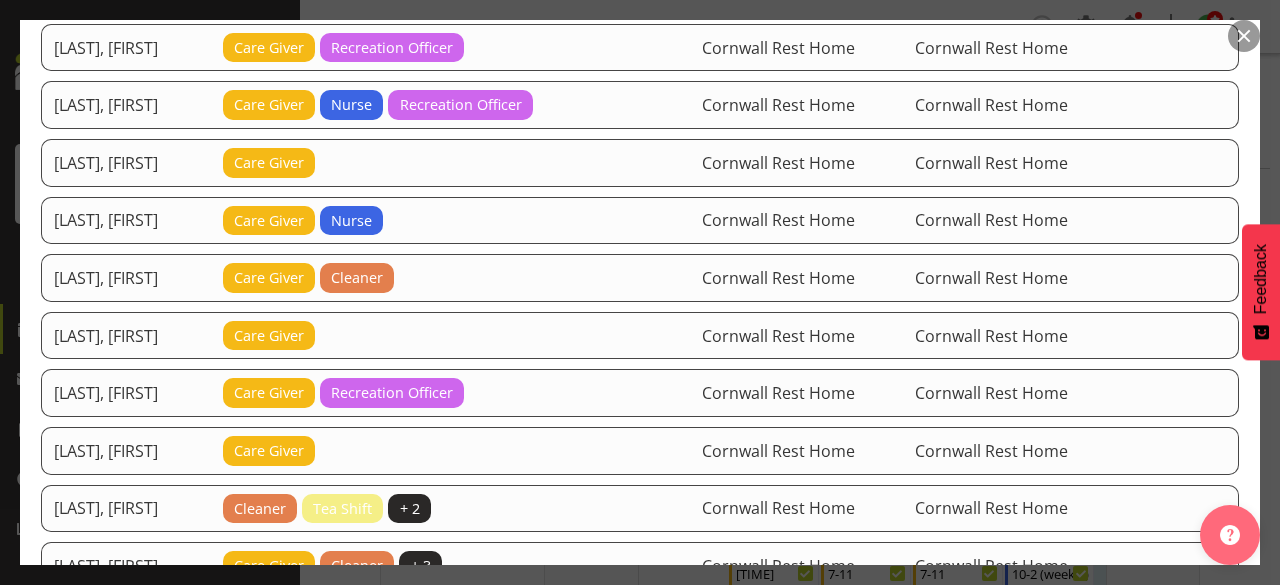 click on "[LAST], [FIRST]" at bounding box center [126, 336] 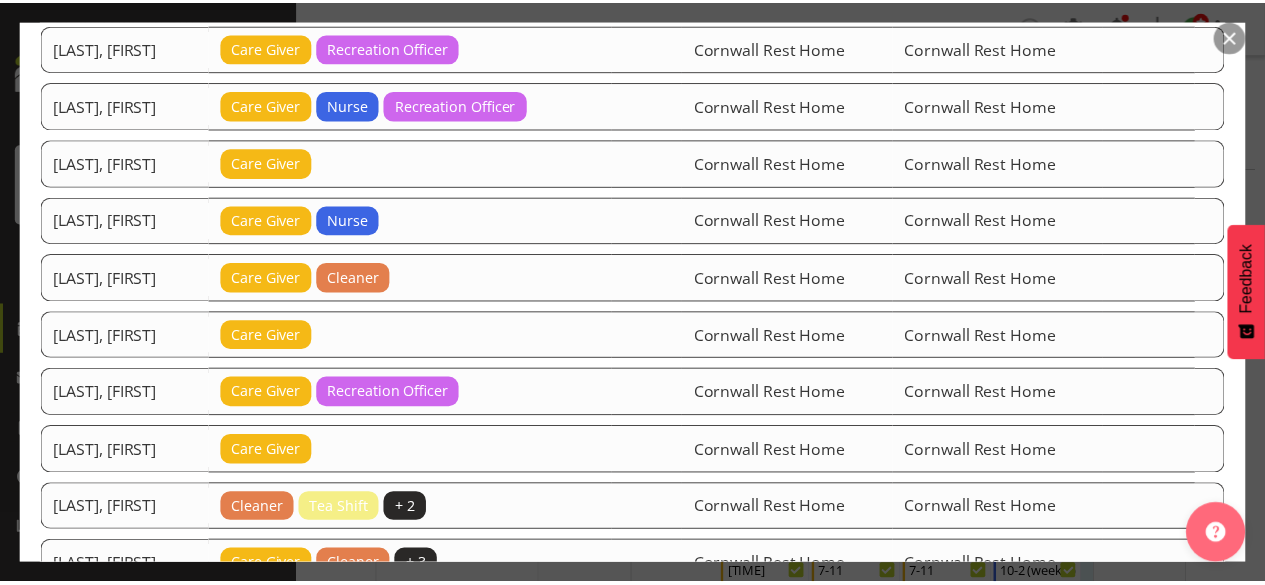 scroll, scrollTop: 0, scrollLeft: 0, axis: both 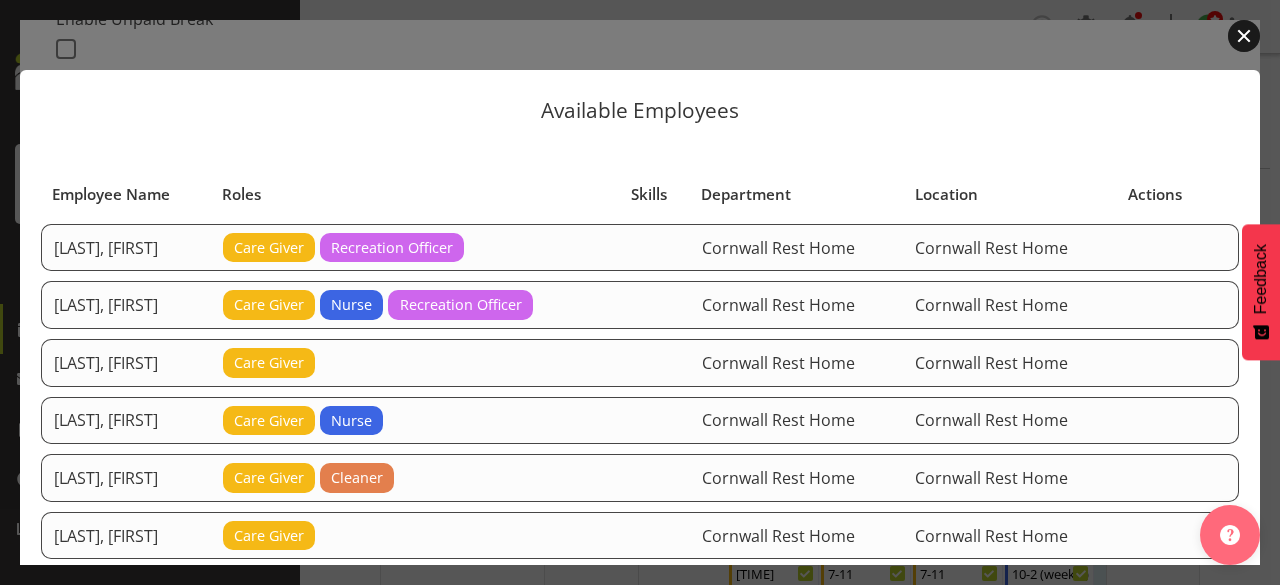 click at bounding box center (1244, 36) 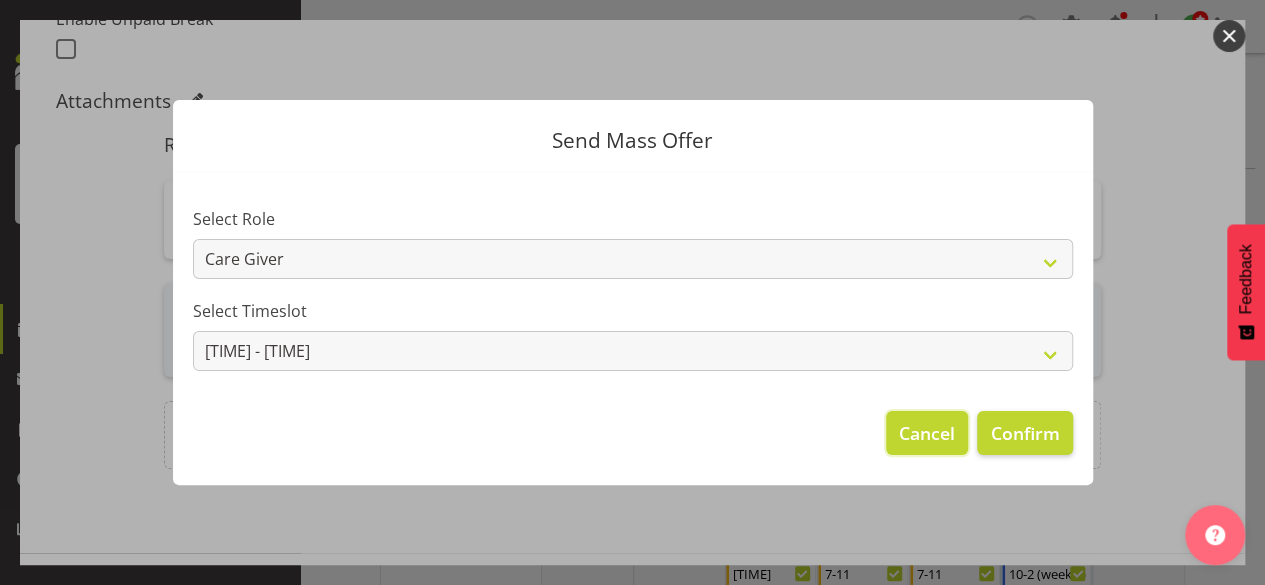 click on "Cancel" at bounding box center (927, 433) 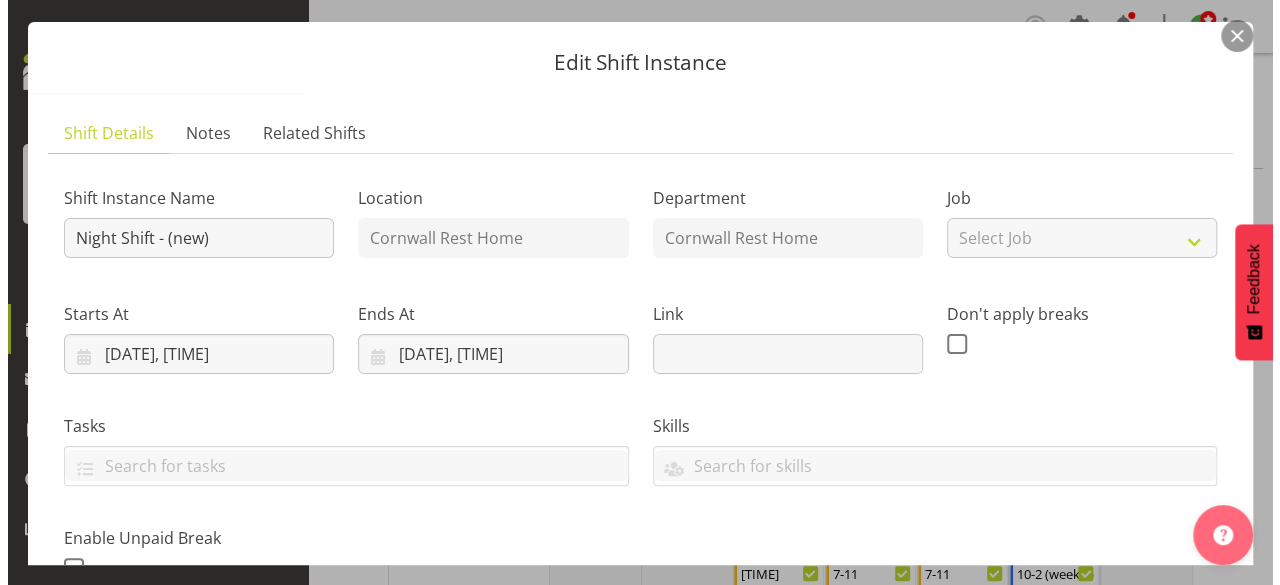 scroll, scrollTop: 0, scrollLeft: 0, axis: both 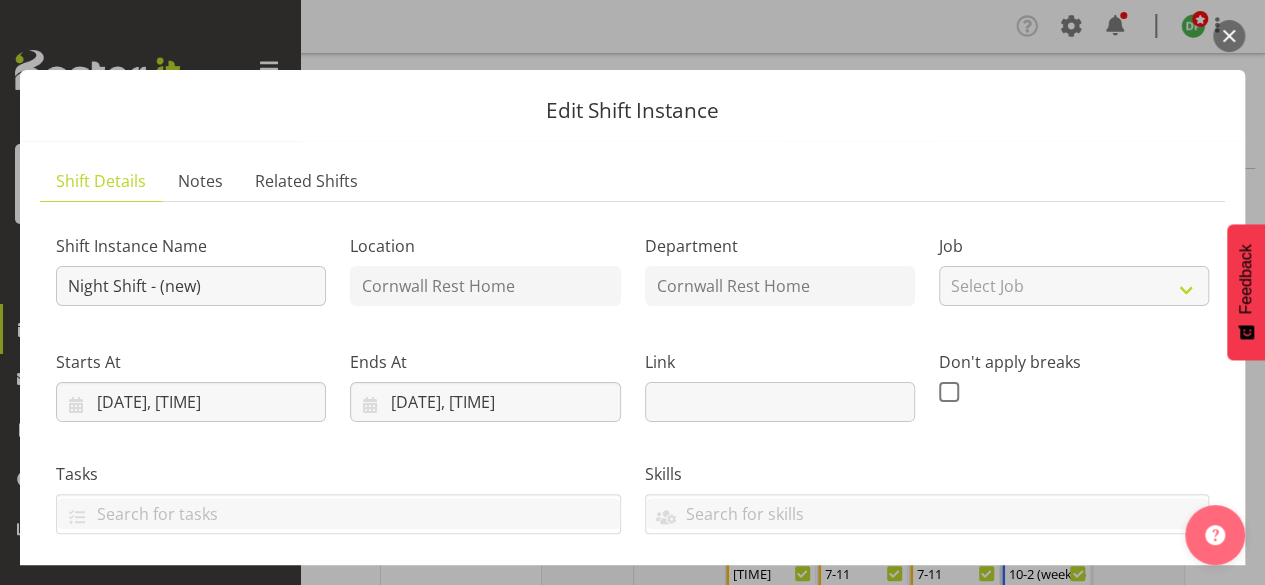 click at bounding box center [1229, 36] 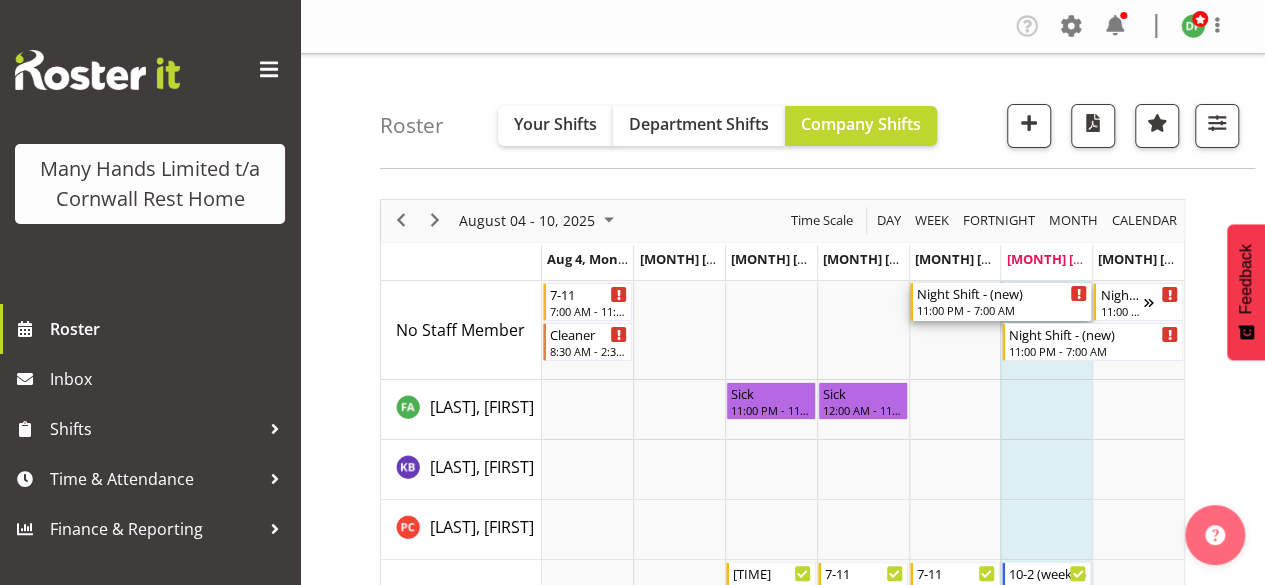 click on "11:00 PM - 7:00 AM" at bounding box center [1002, 310] 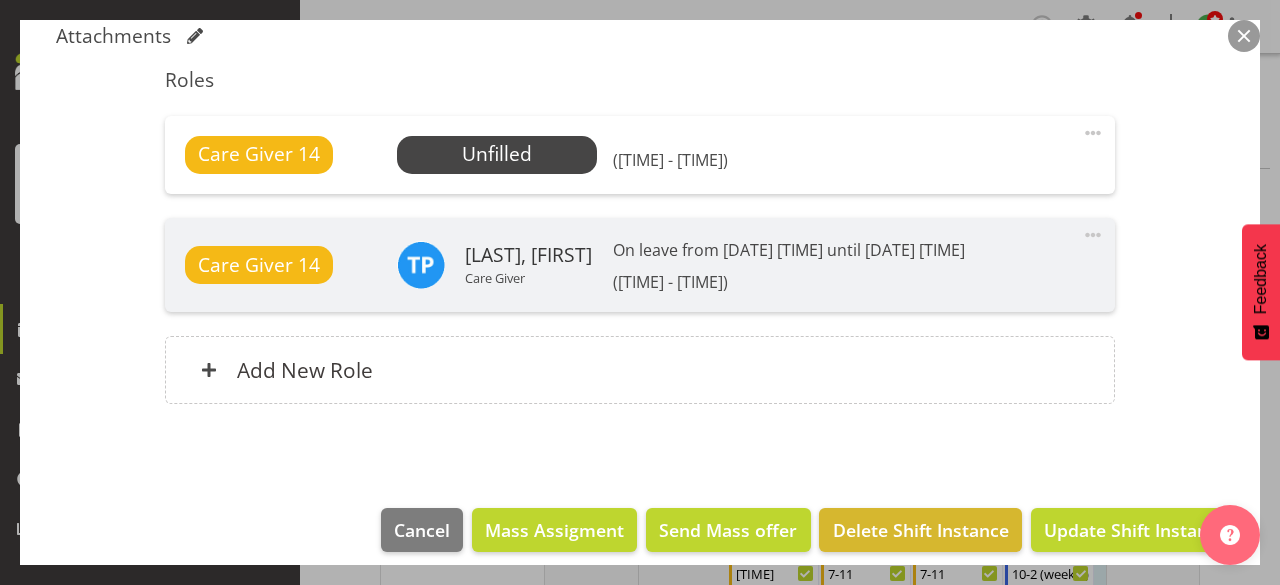 scroll, scrollTop: 646, scrollLeft: 0, axis: vertical 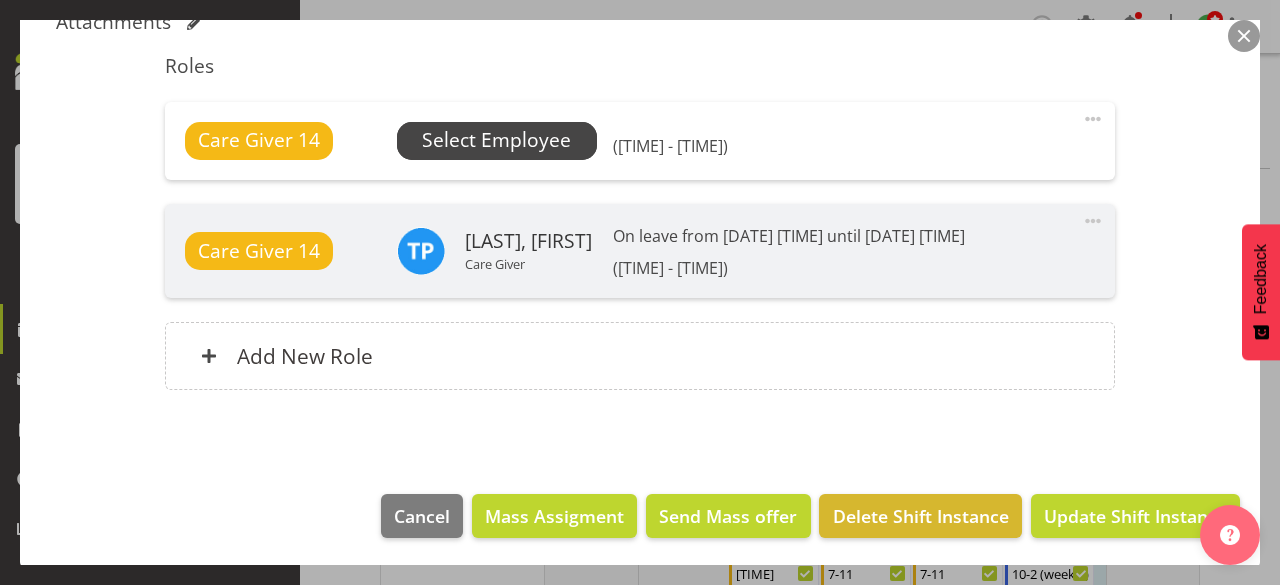 click on "Select Employee" at bounding box center [496, 140] 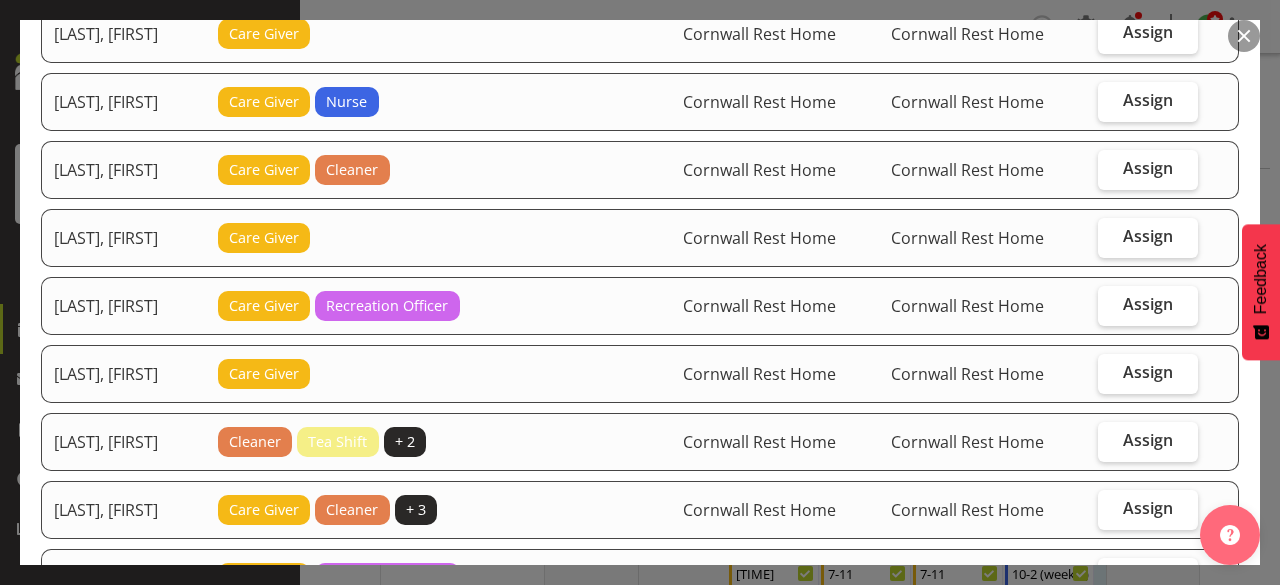 scroll, scrollTop: 100, scrollLeft: 0, axis: vertical 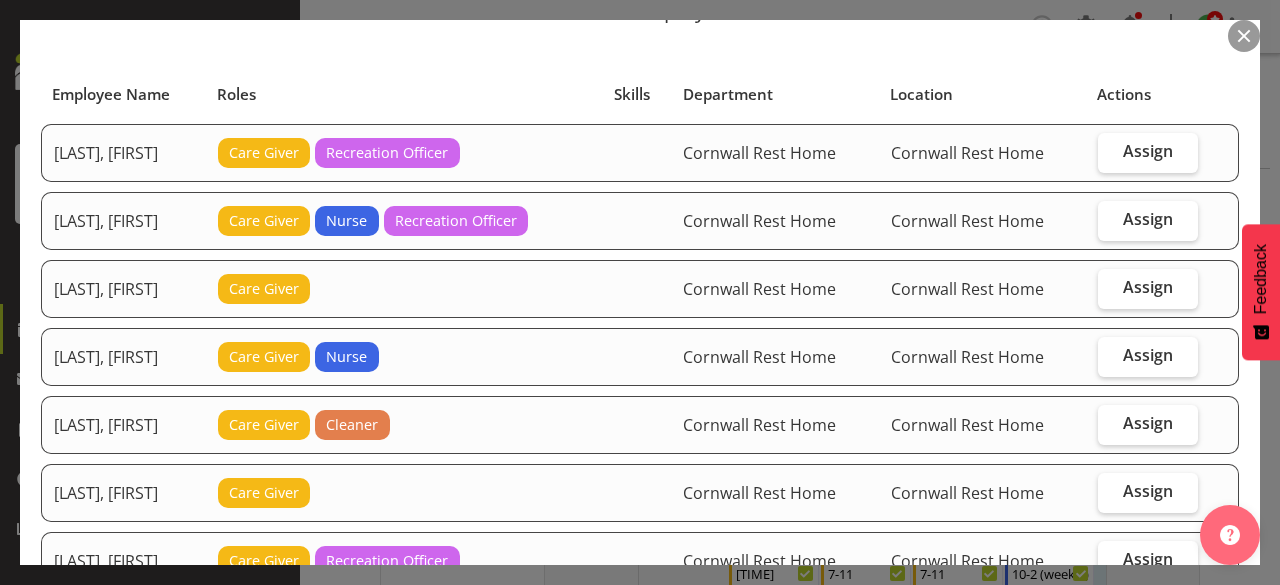 click at bounding box center [1244, 36] 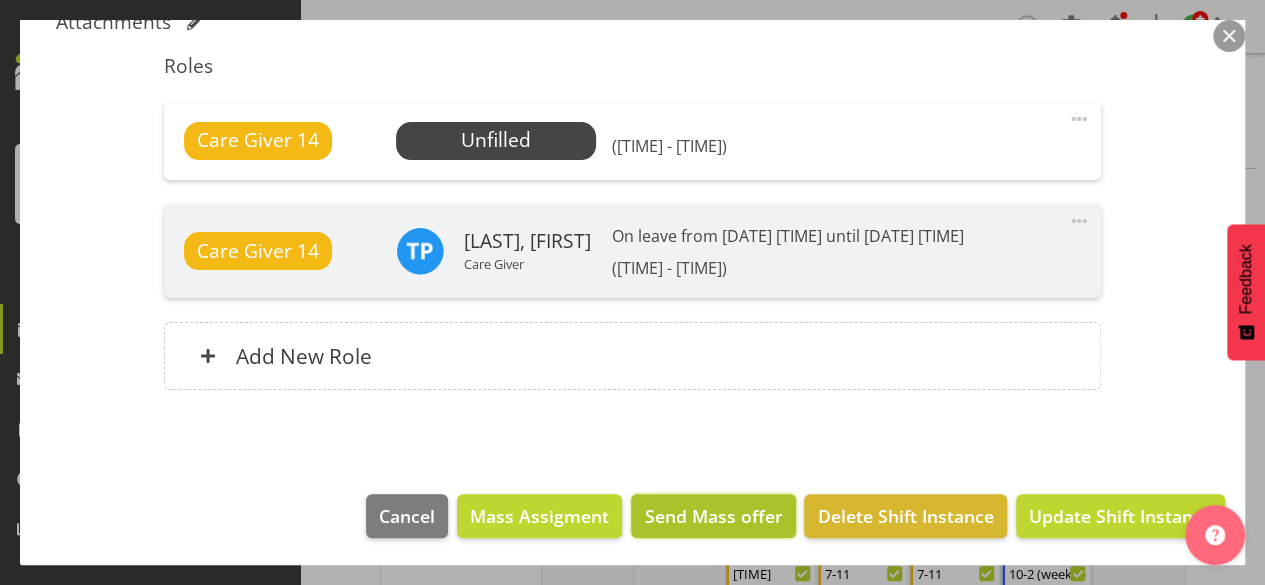 click on "Send Mass offer" at bounding box center (713, 516) 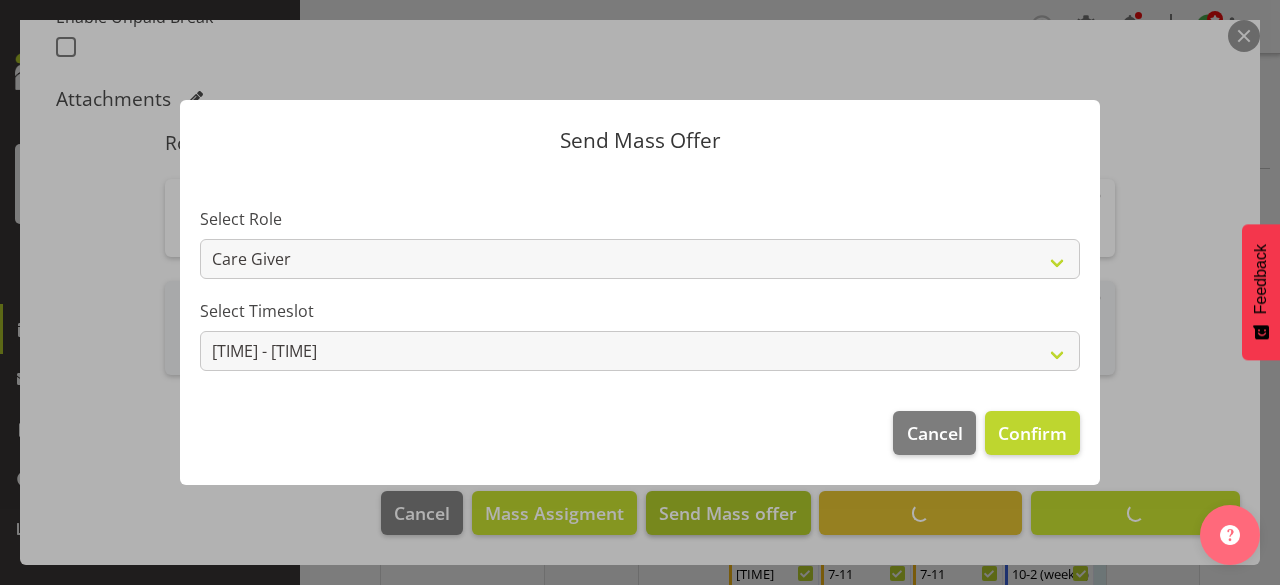scroll, scrollTop: 567, scrollLeft: 0, axis: vertical 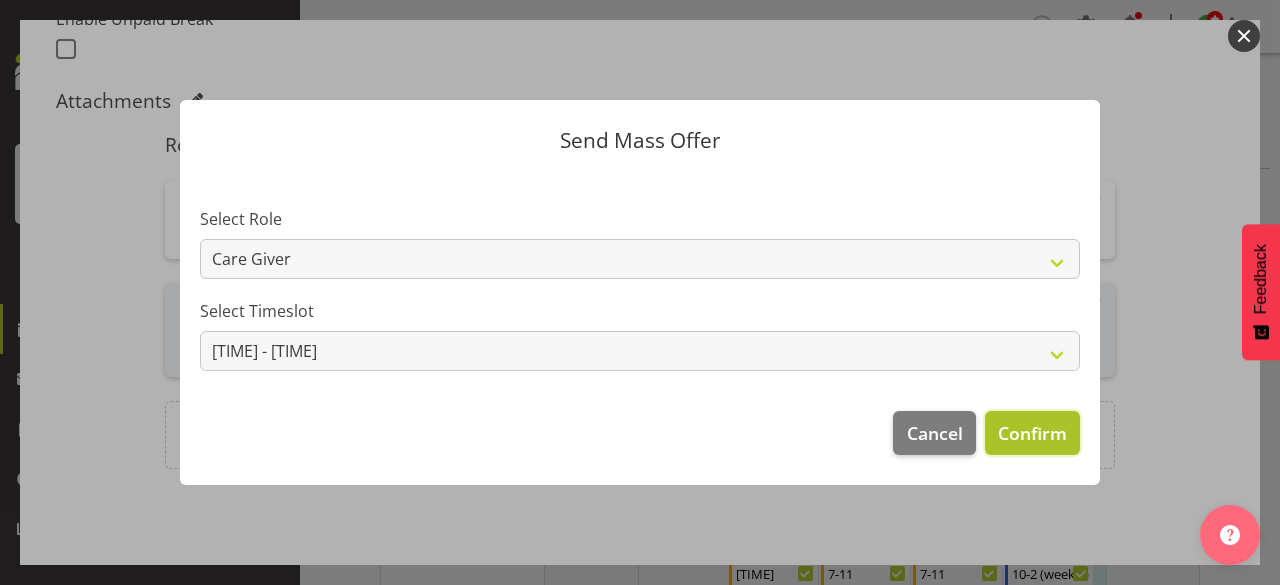click on "Confirm" at bounding box center (1032, 433) 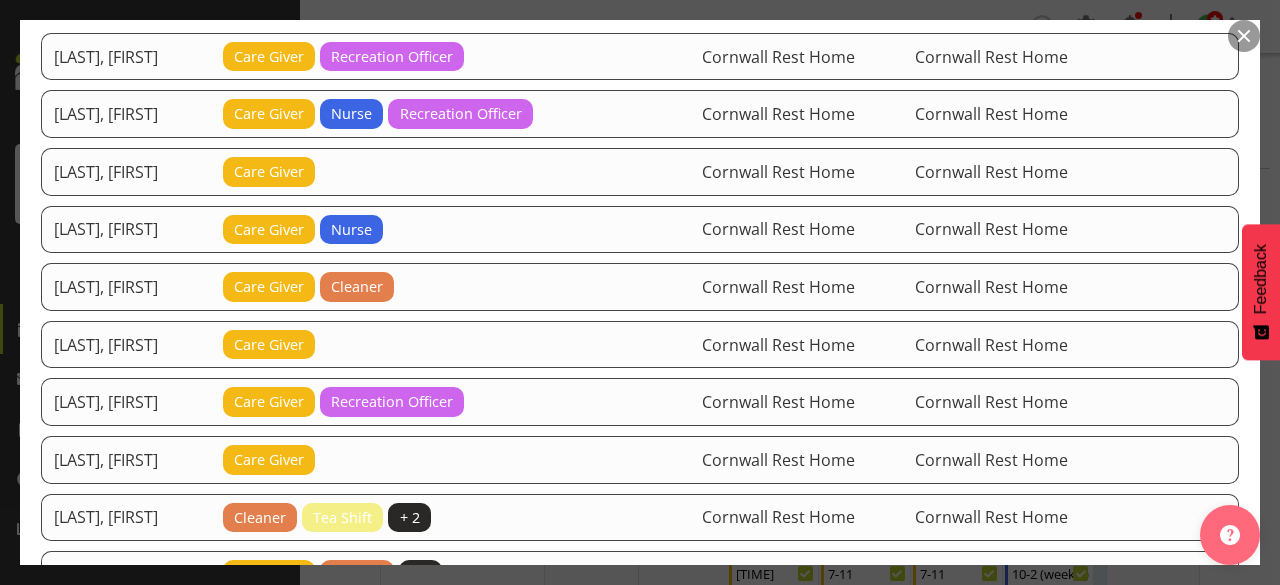 scroll, scrollTop: 200, scrollLeft: 0, axis: vertical 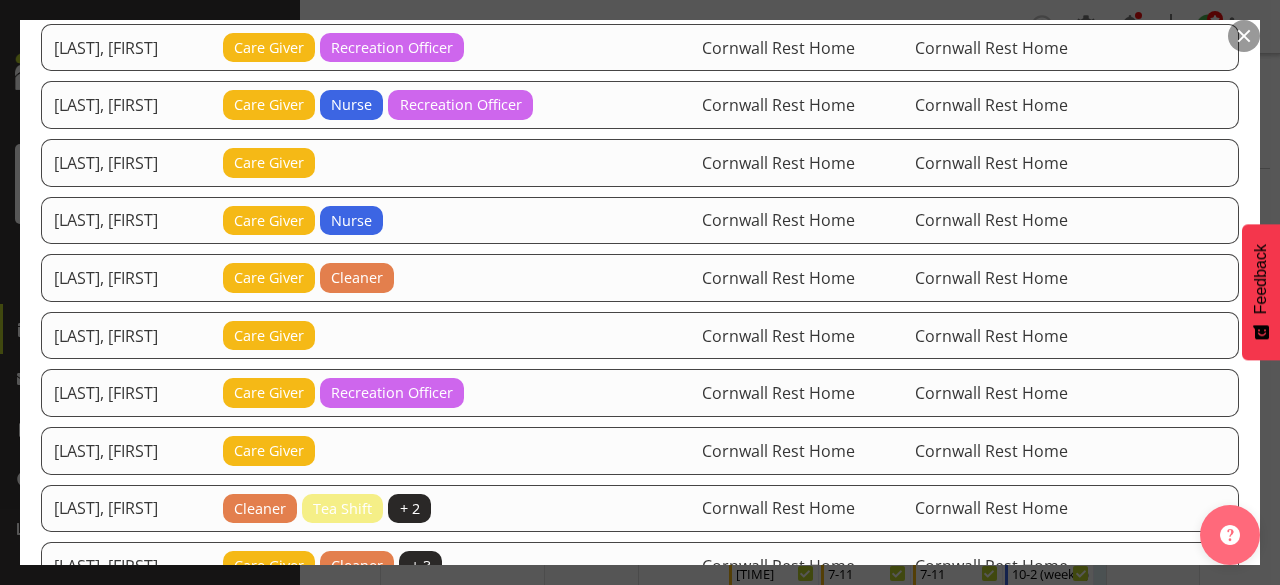 click on "Care Giver" at bounding box center (269, 336) 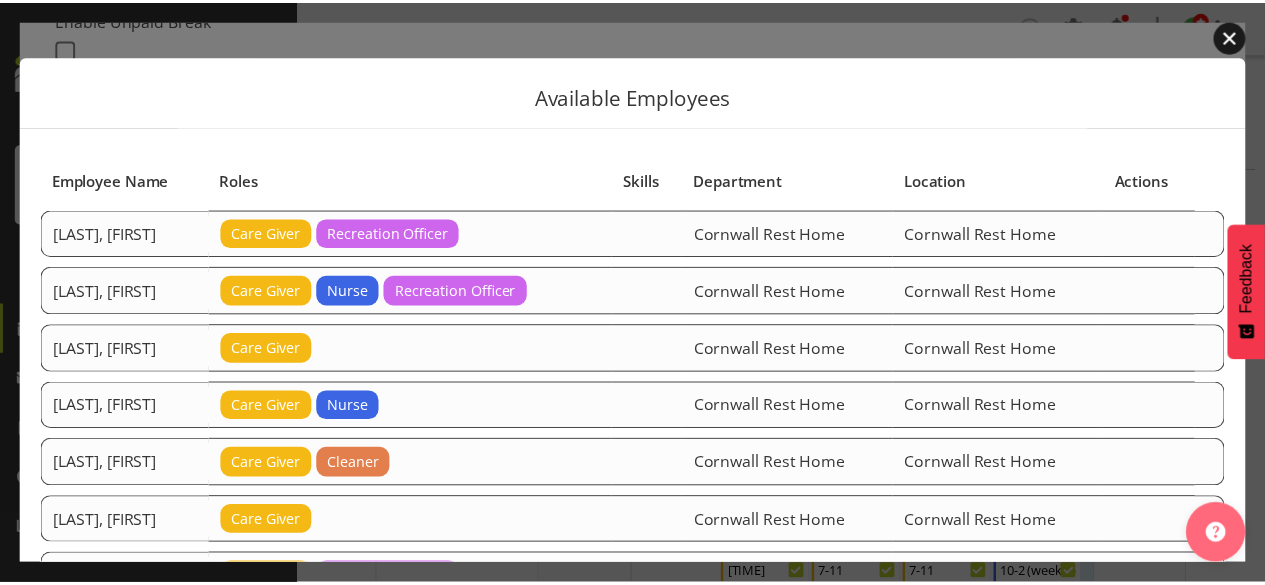 scroll, scrollTop: 0, scrollLeft: 0, axis: both 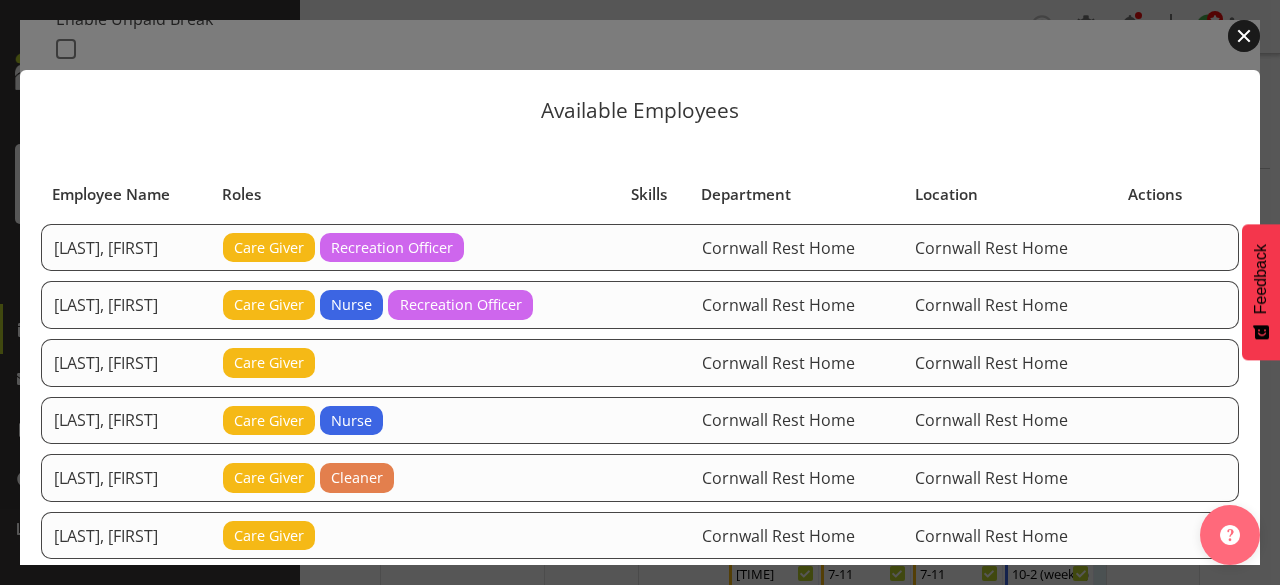 click at bounding box center (1244, 36) 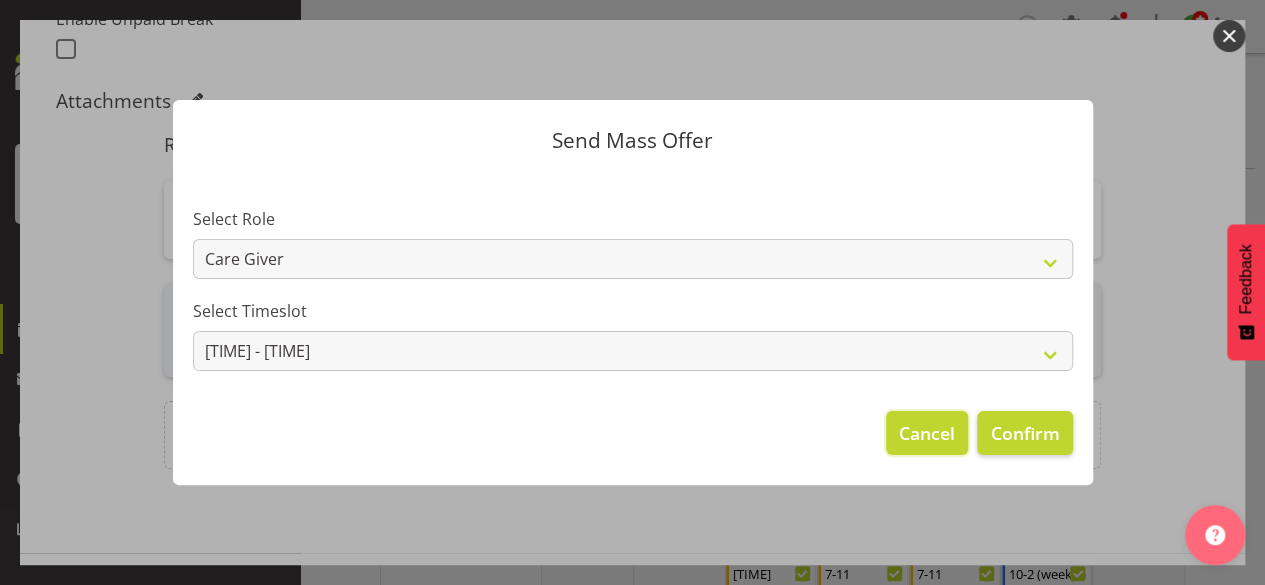 click on "Cancel" at bounding box center (927, 433) 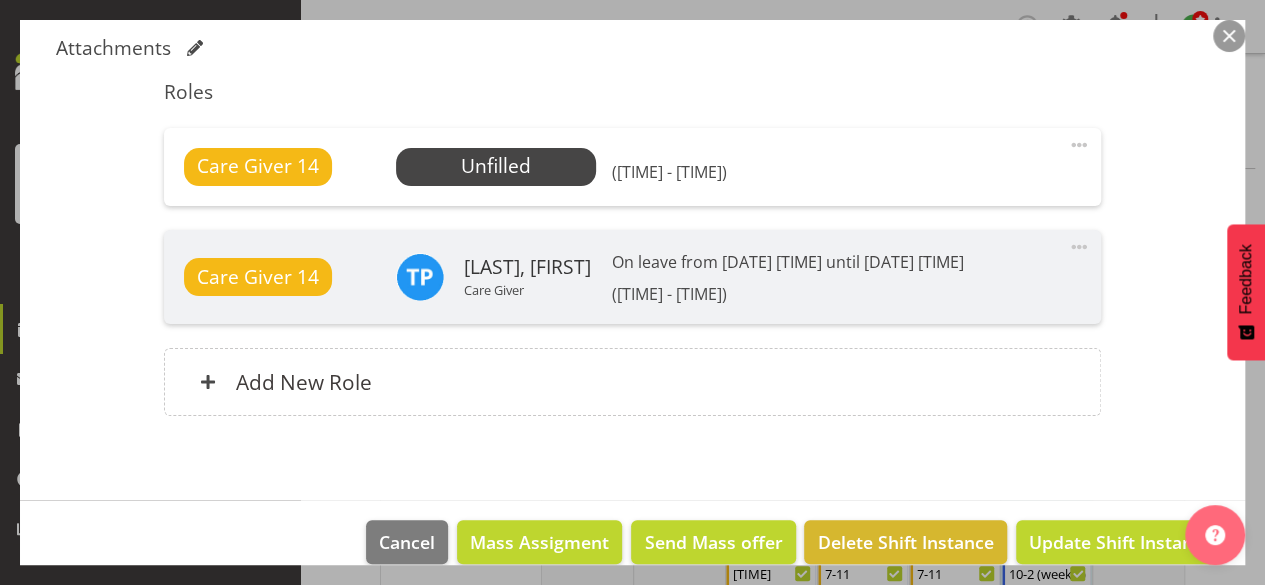 scroll, scrollTop: 646, scrollLeft: 0, axis: vertical 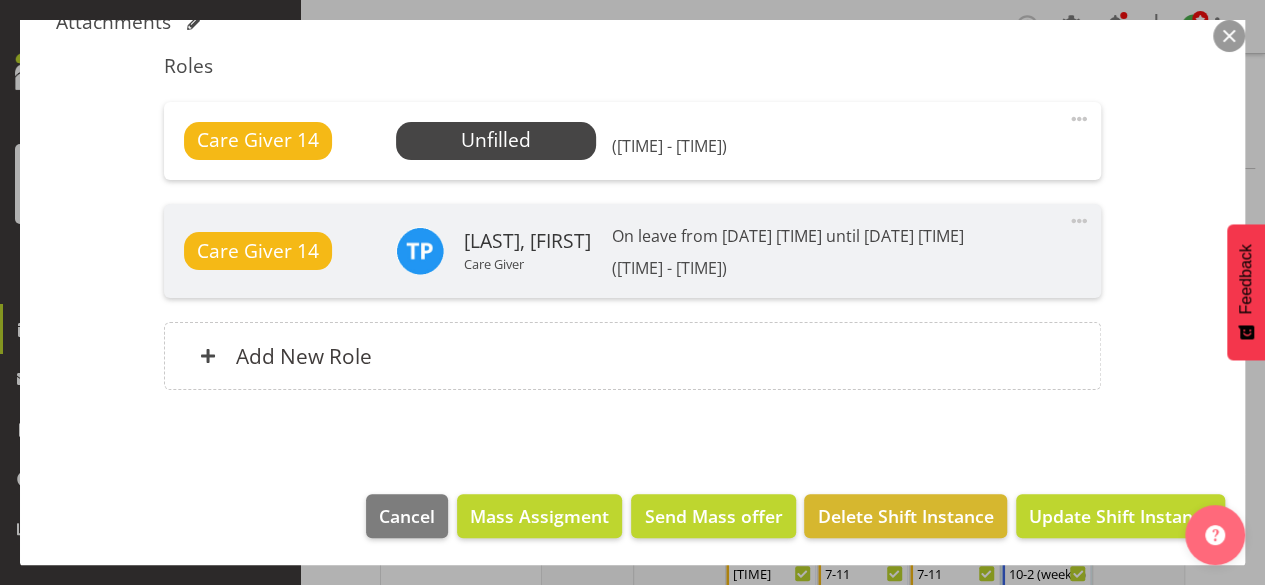 click at bounding box center (1229, 36) 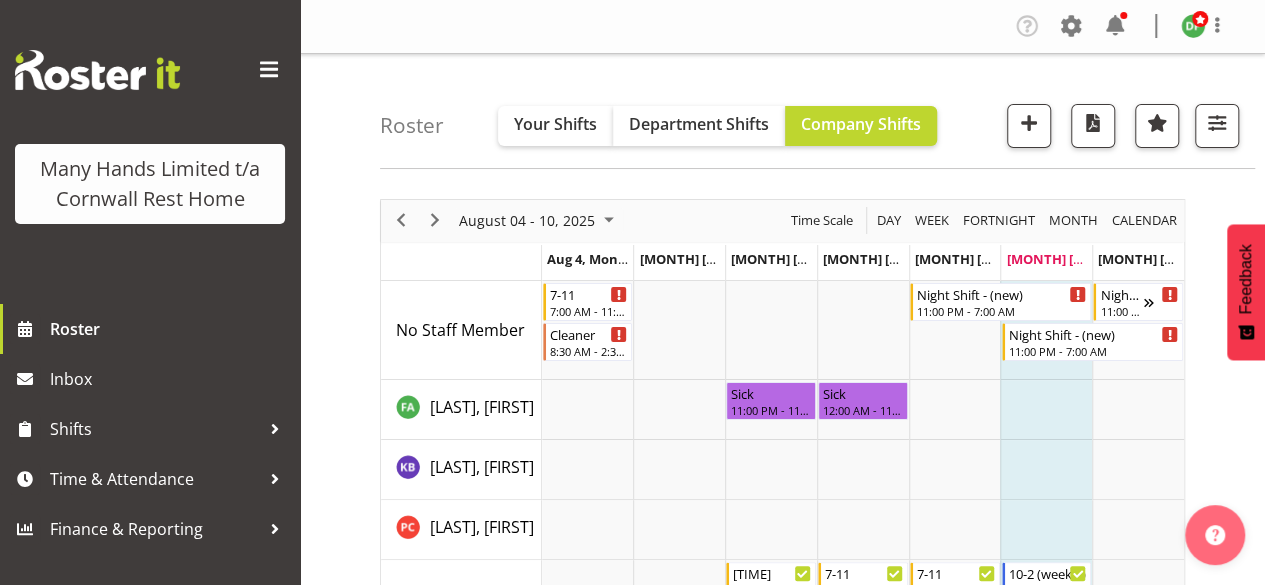 click at bounding box center [269, 70] 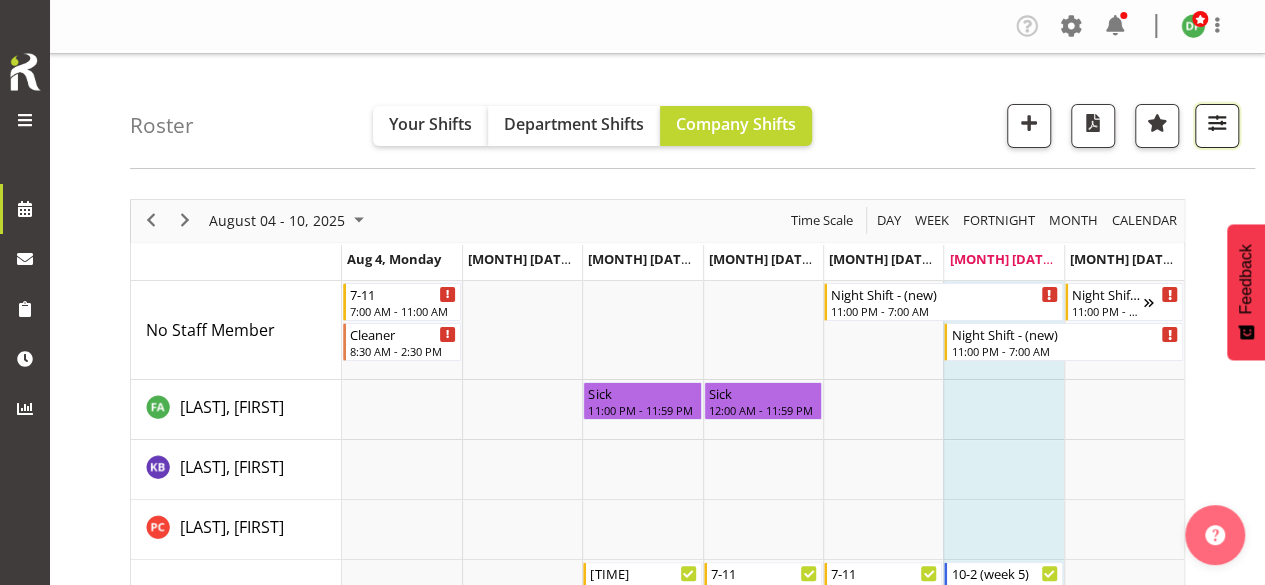 click at bounding box center [1217, 123] 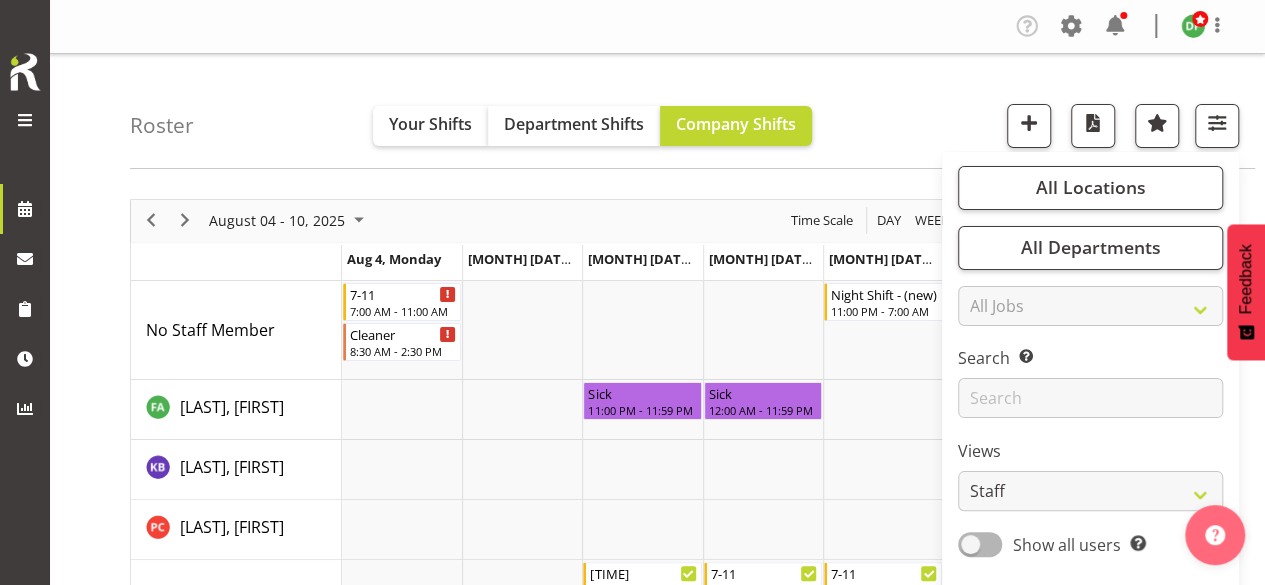 click on "Roster   Your Shifts
Department Shifts
Company Shifts
All Locations
Clear
Cornwall Rest Home
Select All
Deselect All
All Departments
Clear
Cornwall Rest Home
Select All
Deselect All
All Jobs  All Jobs     Search for a particular employee" at bounding box center (692, 111) 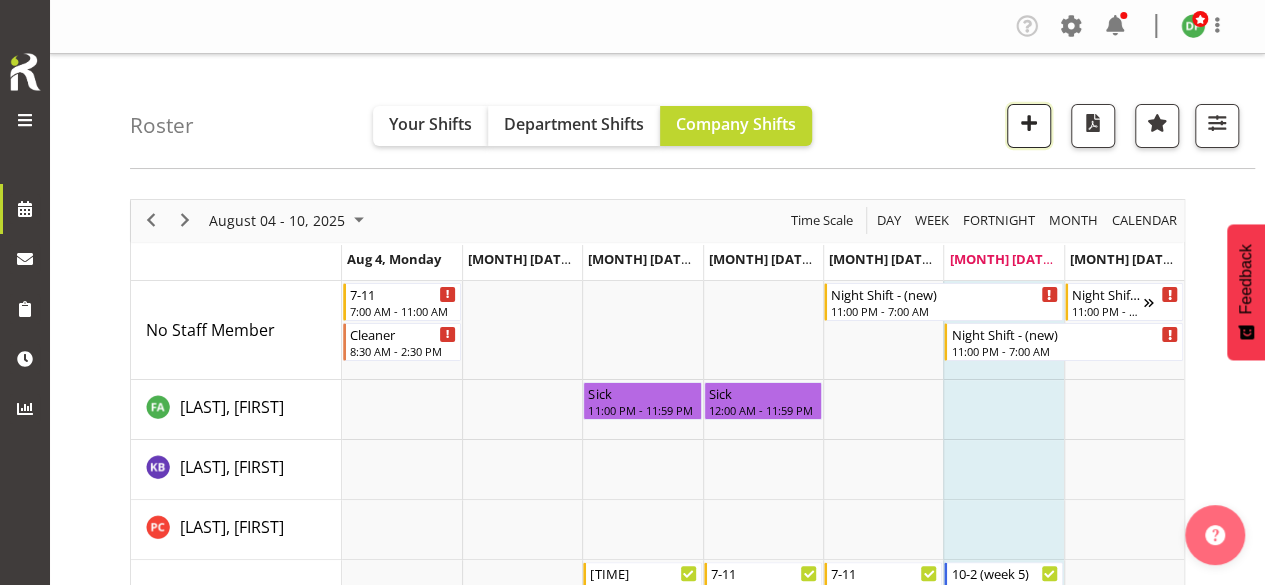 click at bounding box center [1029, 123] 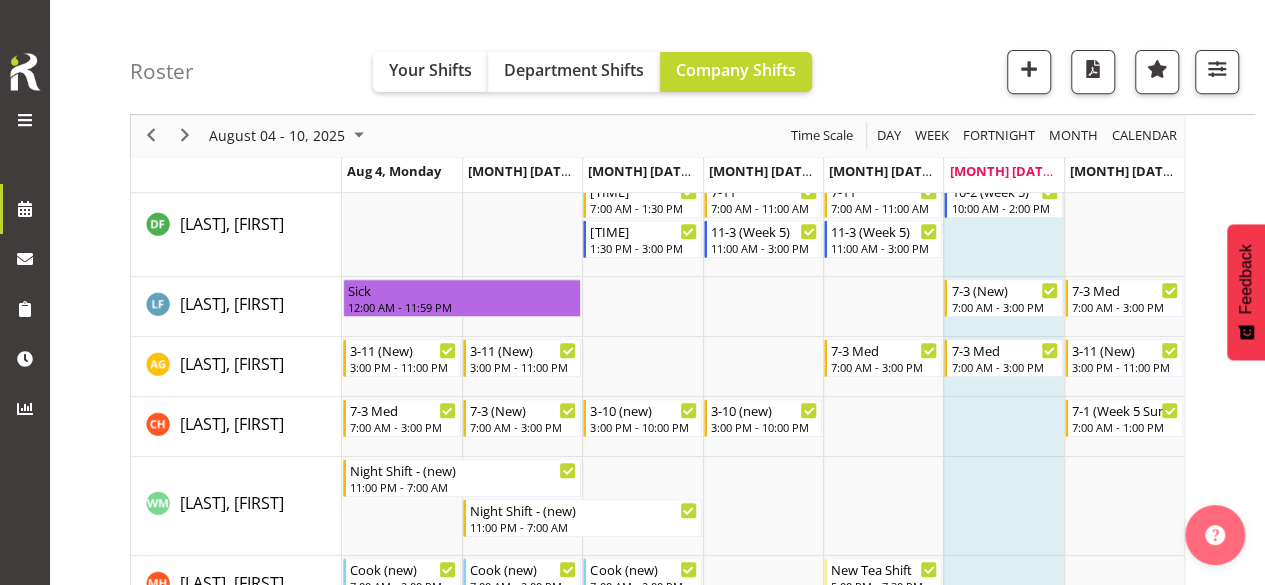 scroll, scrollTop: 500, scrollLeft: 0, axis: vertical 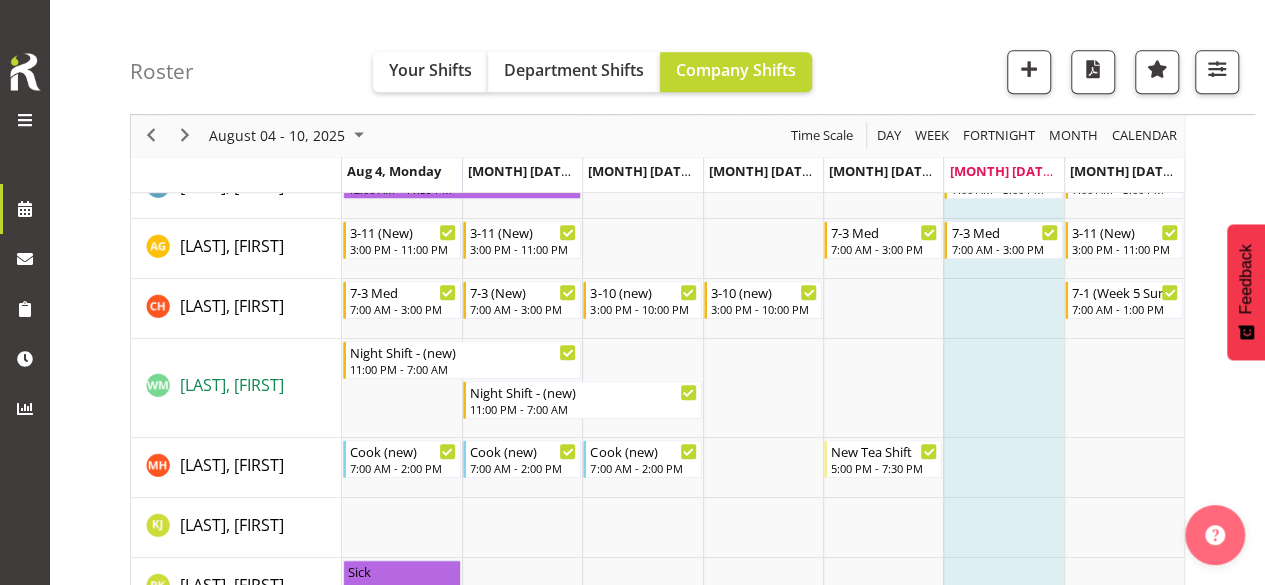 click on "[LAST], [FIRST]" at bounding box center [232, 385] 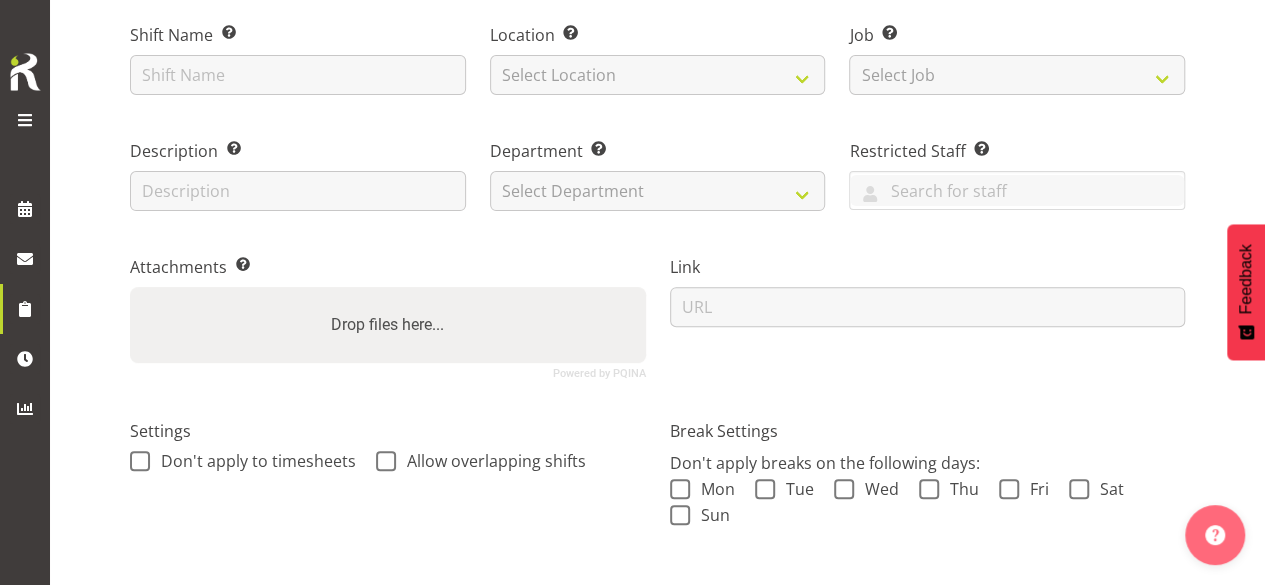 scroll, scrollTop: 0, scrollLeft: 0, axis: both 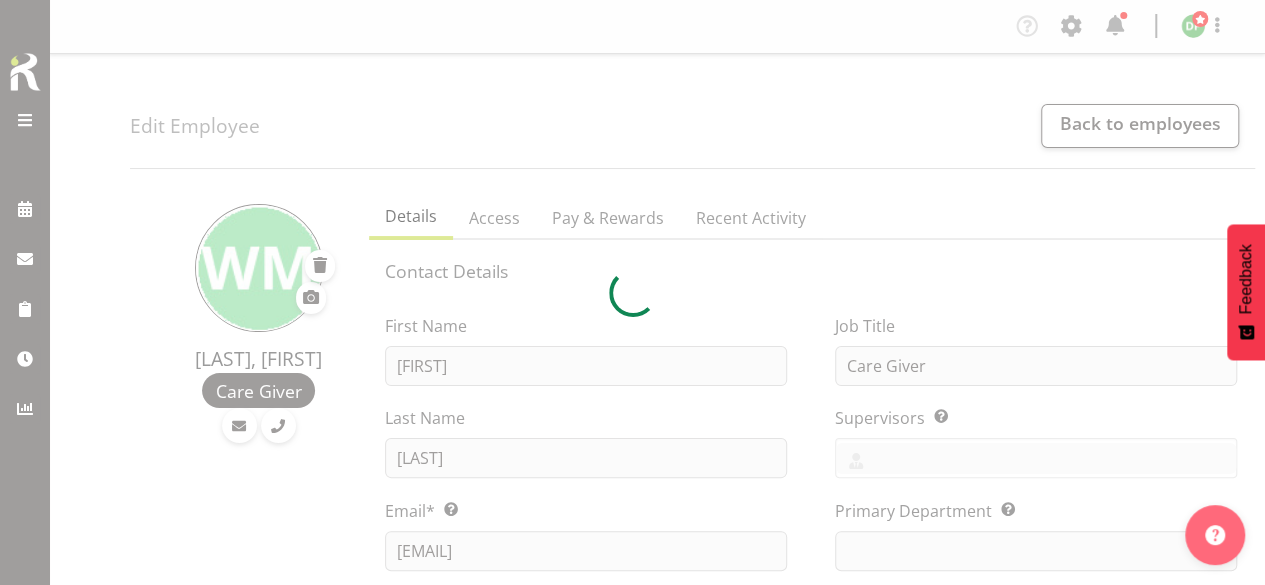 select 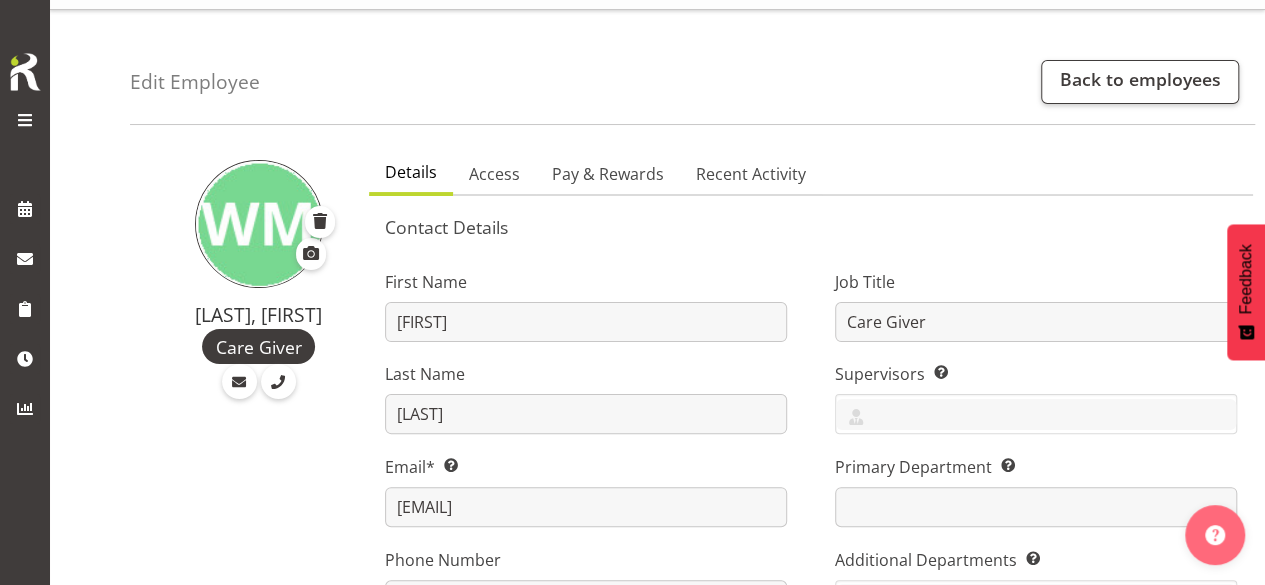 scroll, scrollTop: 0, scrollLeft: 0, axis: both 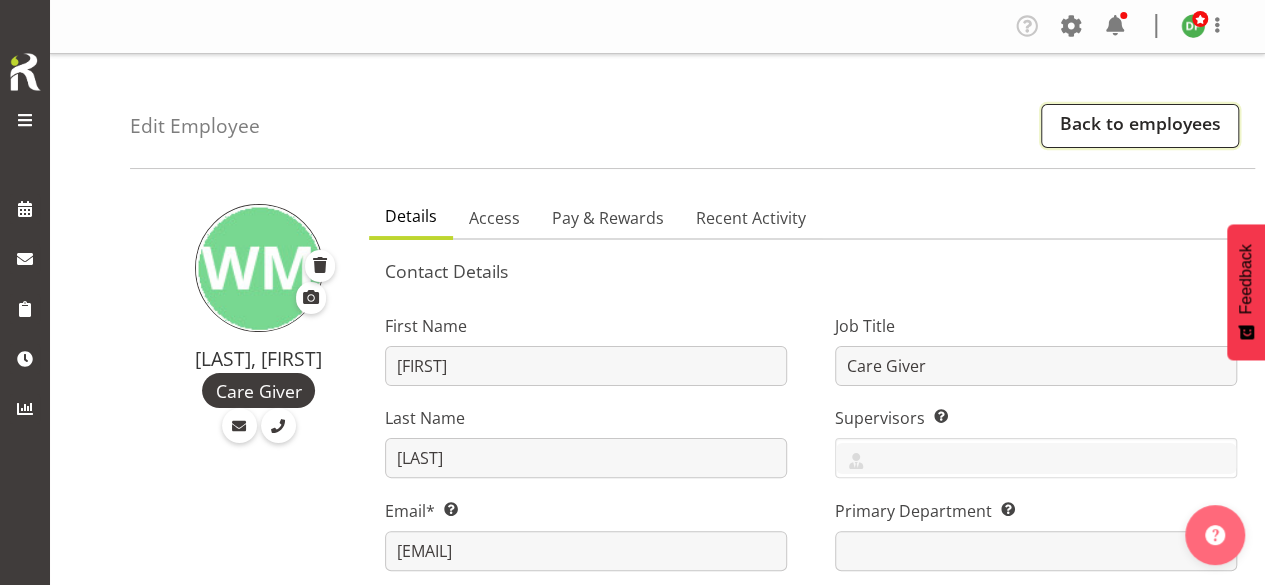 click on "Back to employees" at bounding box center [1140, 126] 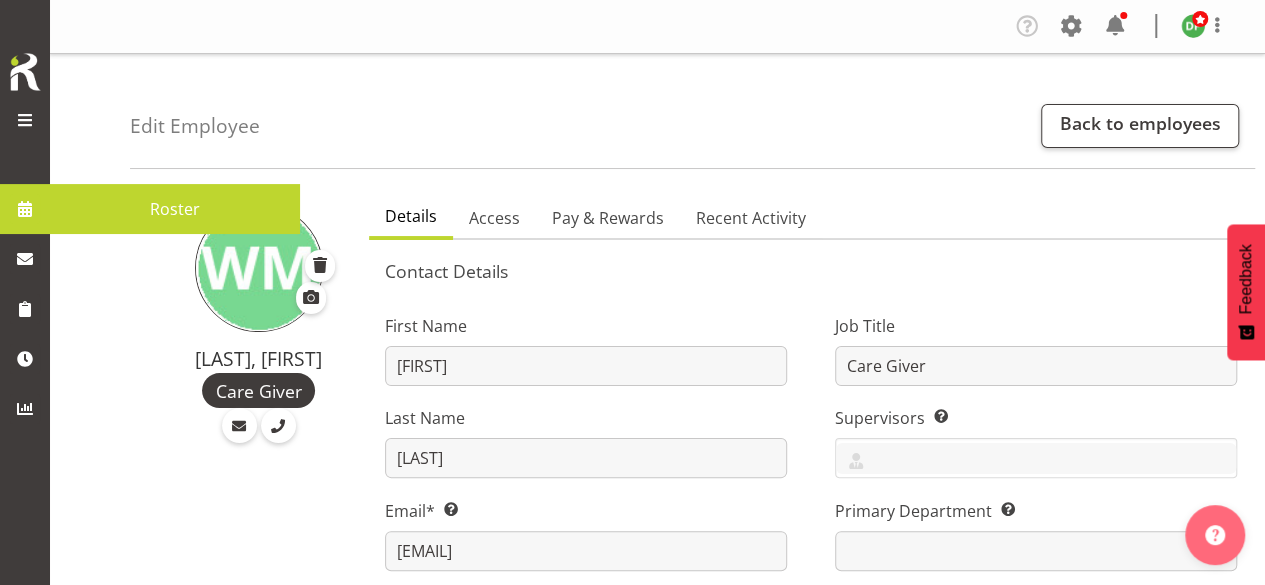 click at bounding box center [25, 209] 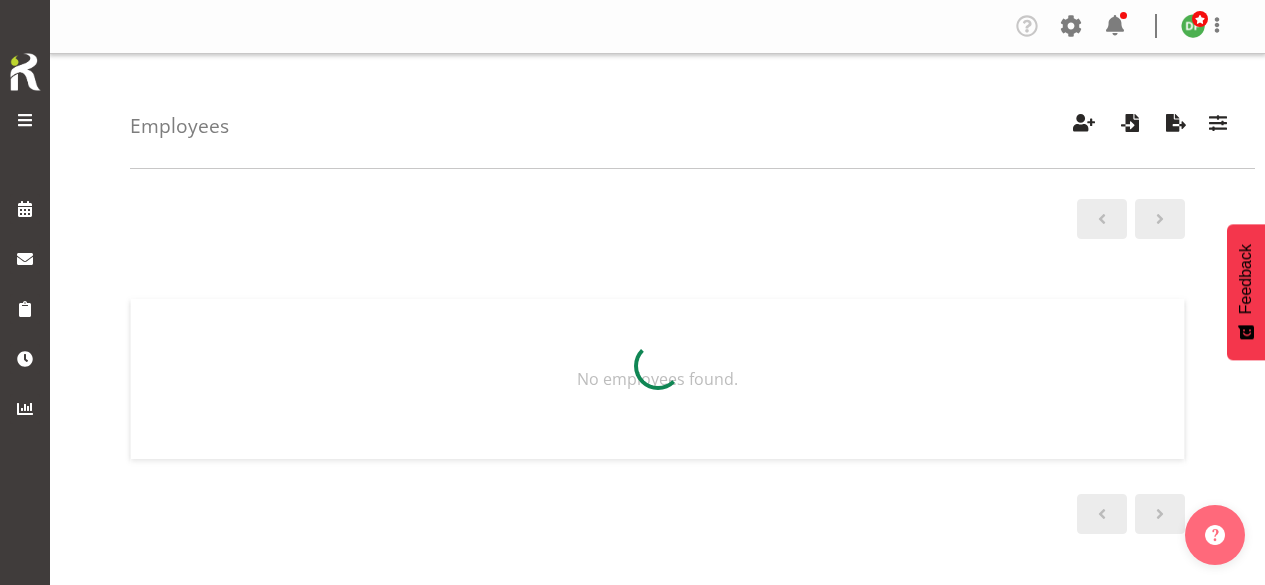 scroll, scrollTop: 0, scrollLeft: 0, axis: both 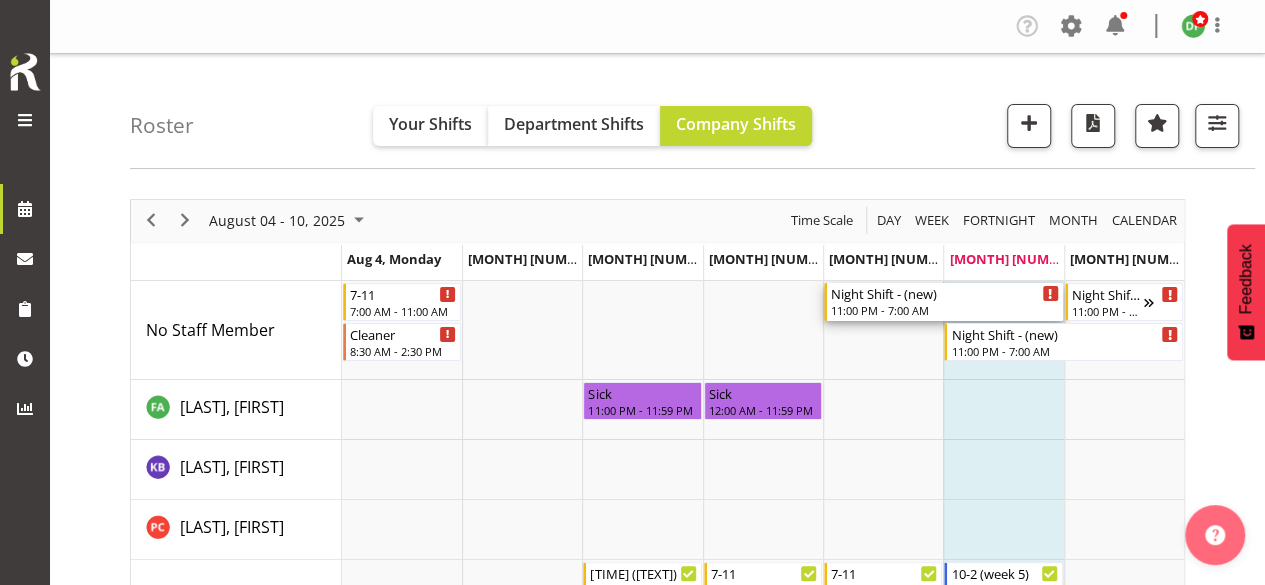 click on "Night Shift - (new)" at bounding box center (945, 293) 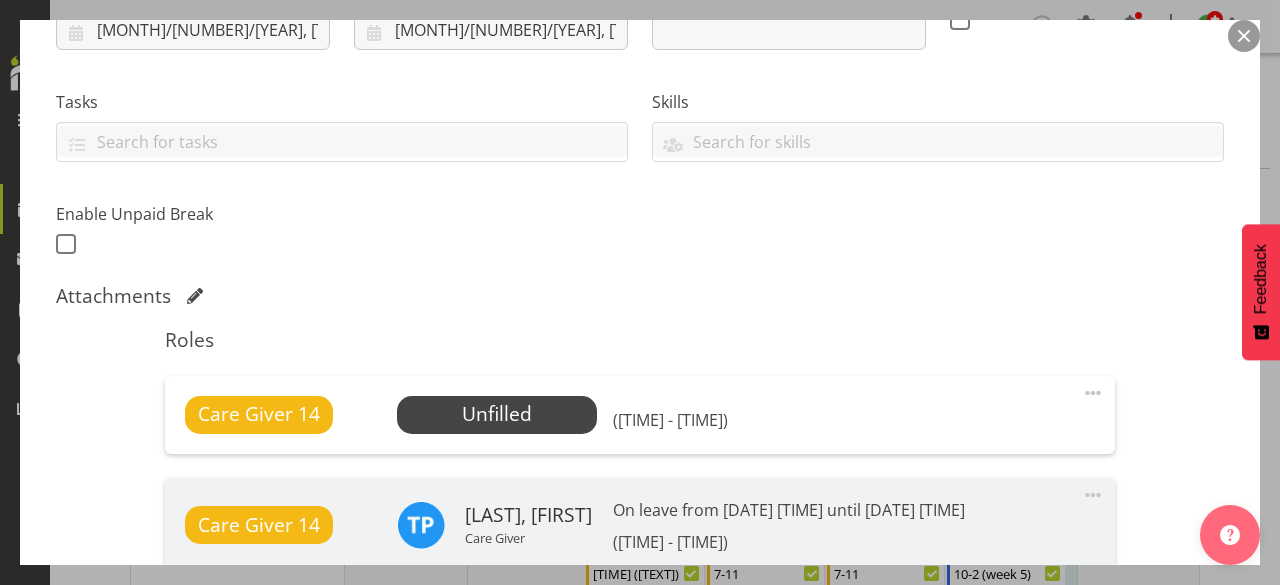 scroll, scrollTop: 400, scrollLeft: 0, axis: vertical 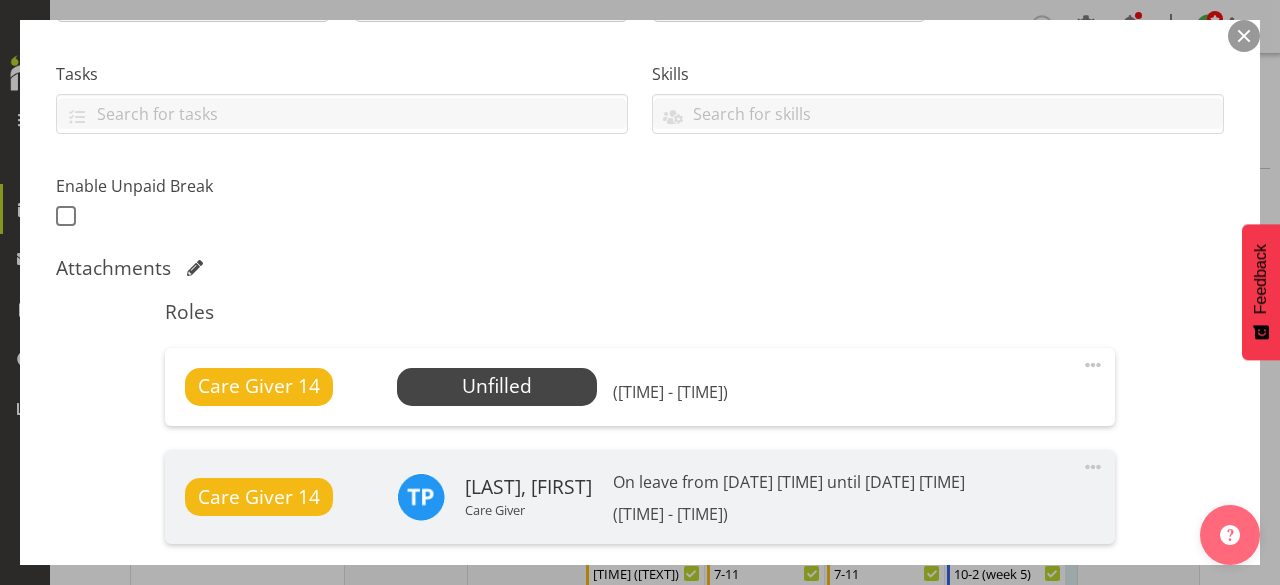 click at bounding box center (1093, 365) 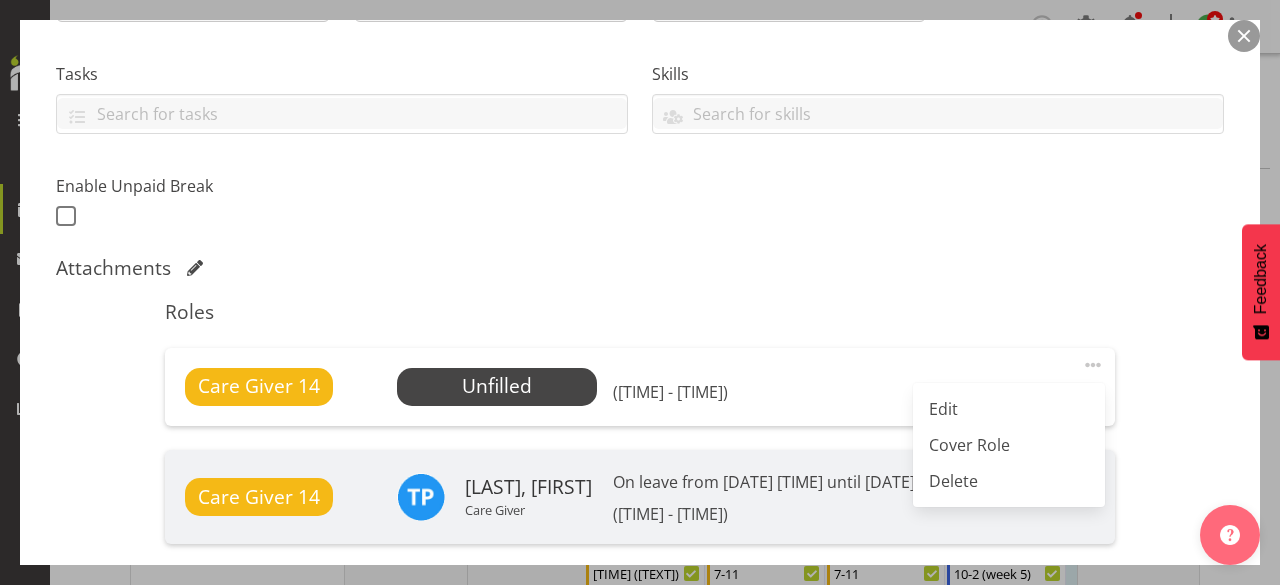 click on "Attachments" at bounding box center (640, 268) 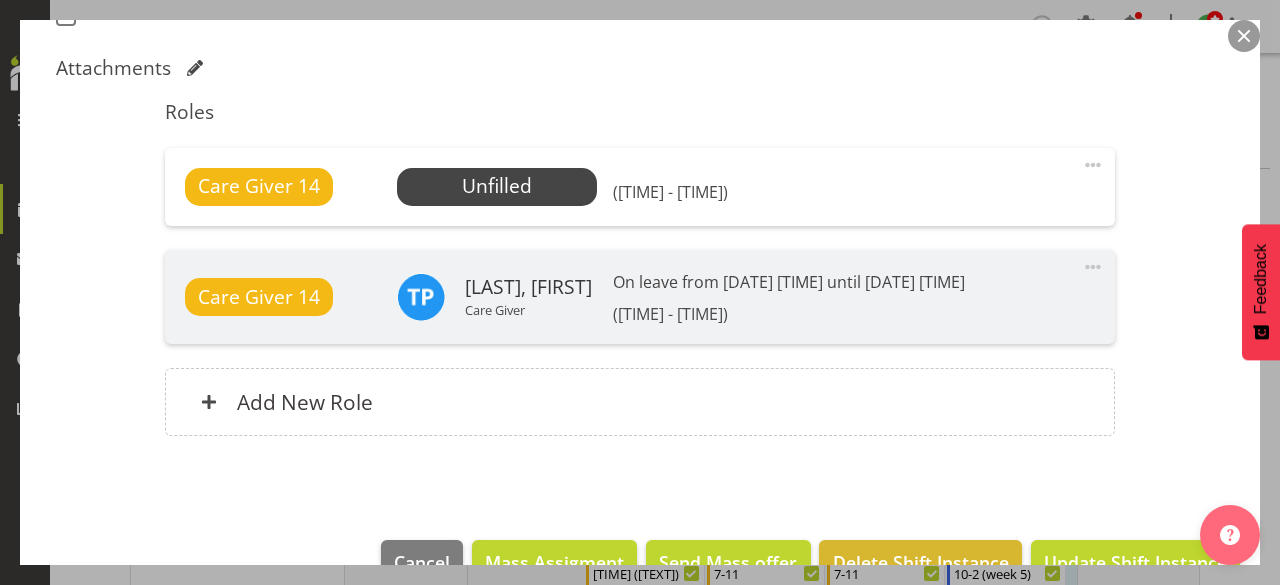 scroll, scrollTop: 646, scrollLeft: 0, axis: vertical 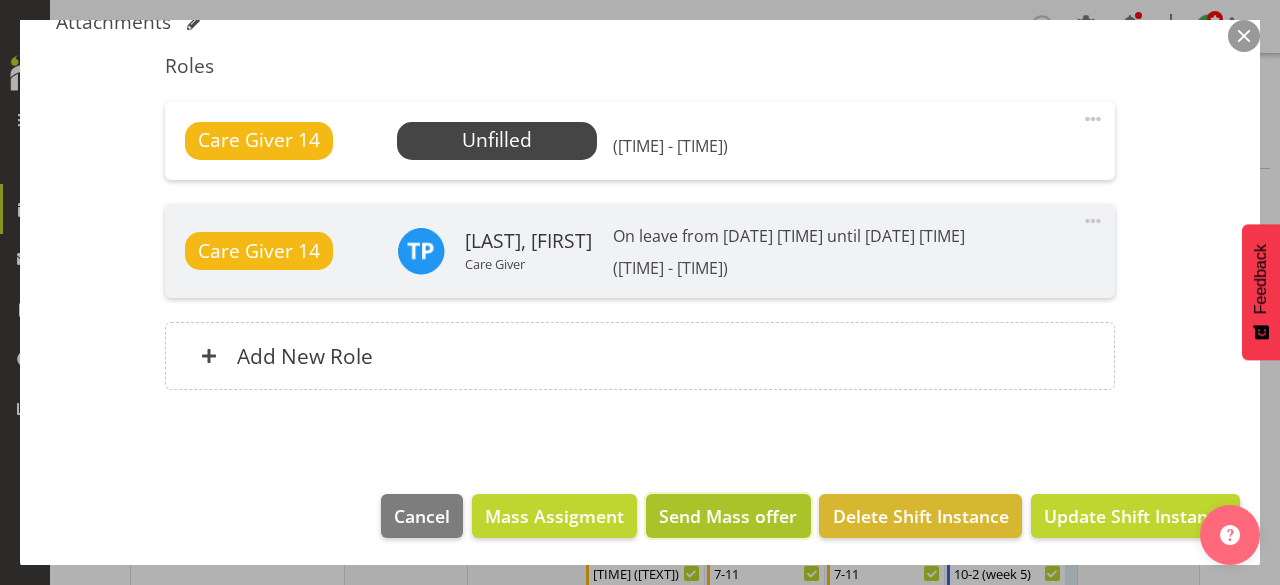 click on "Send Mass offer" at bounding box center (728, 516) 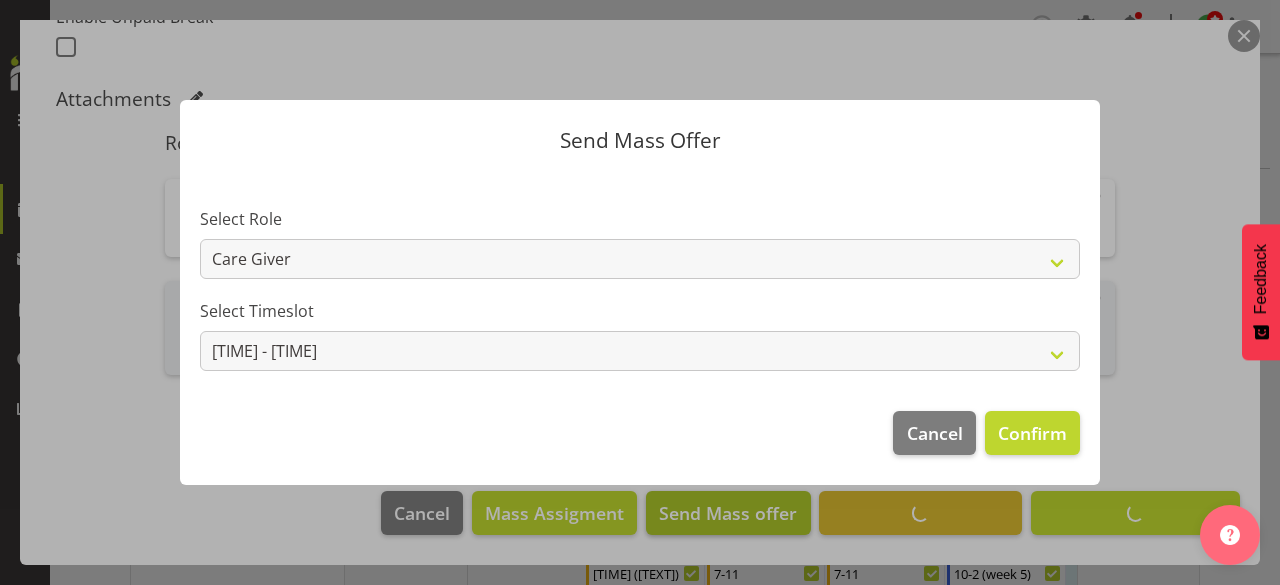 scroll, scrollTop: 567, scrollLeft: 0, axis: vertical 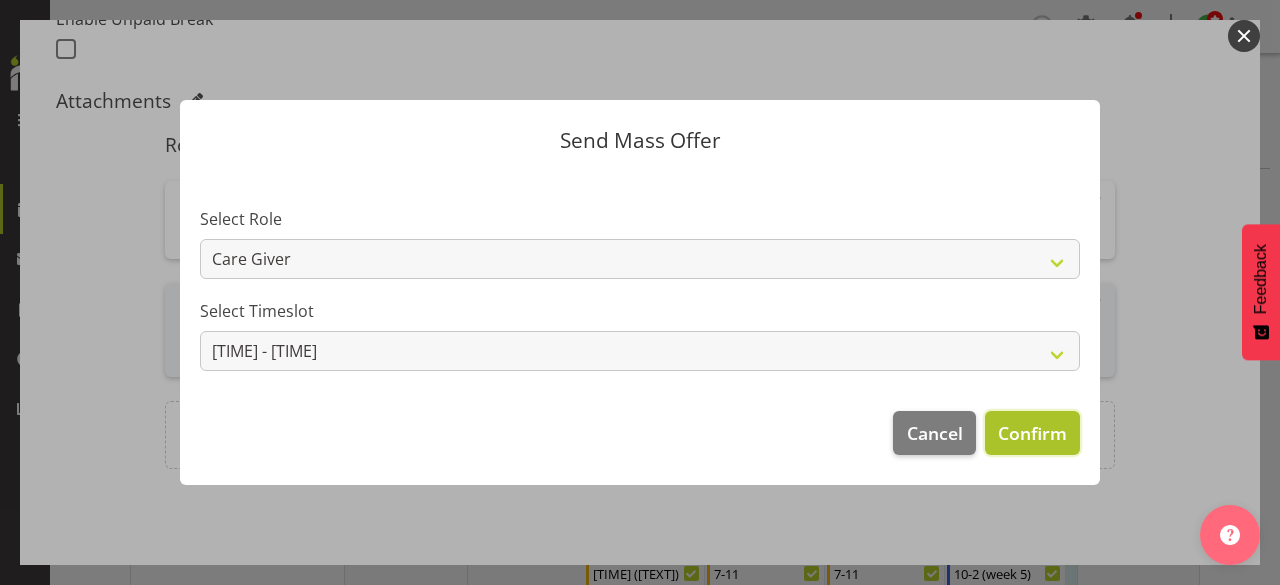 click on "Confirm" at bounding box center (1032, 433) 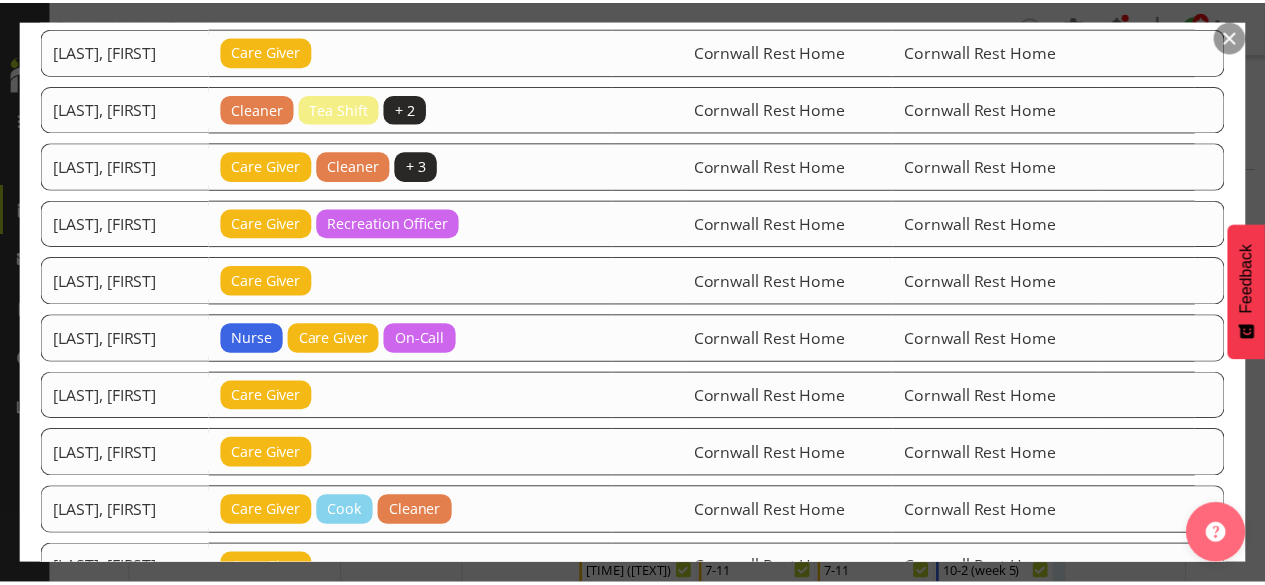 scroll, scrollTop: 797, scrollLeft: 0, axis: vertical 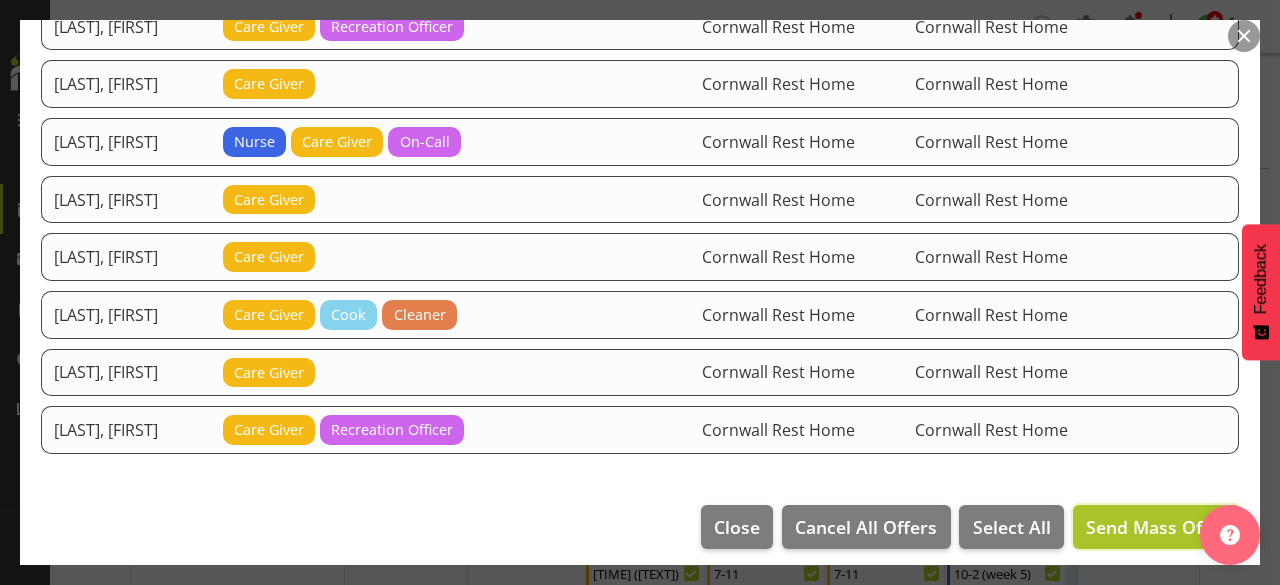 click on "Send Mass Offer" at bounding box center [1156, 527] 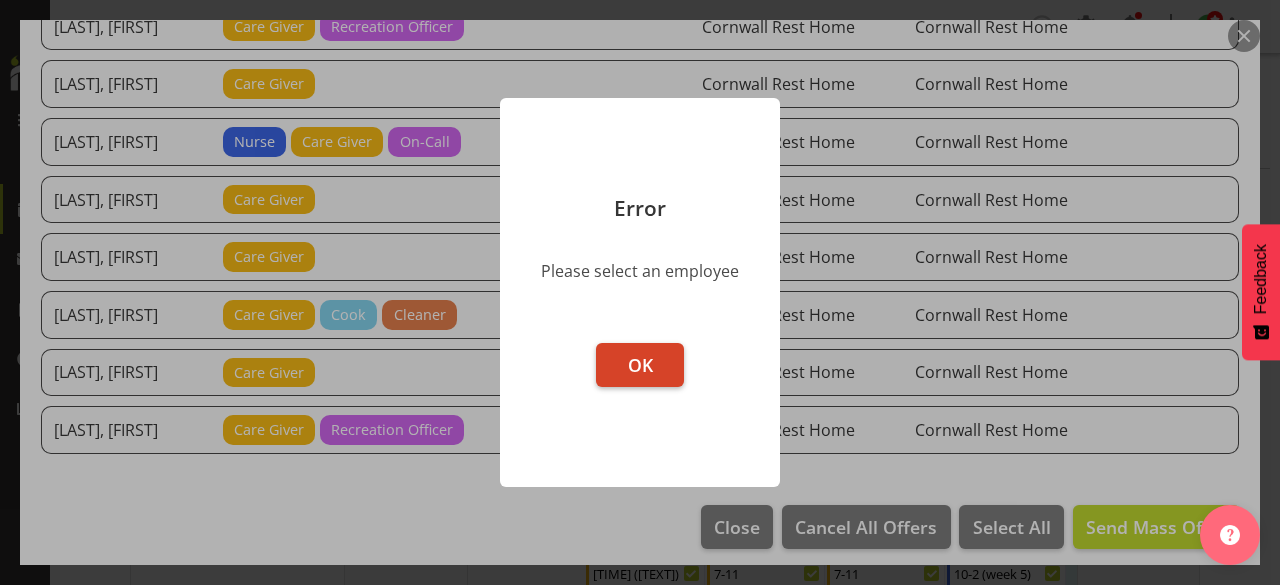 click on "OK" at bounding box center [640, 365] 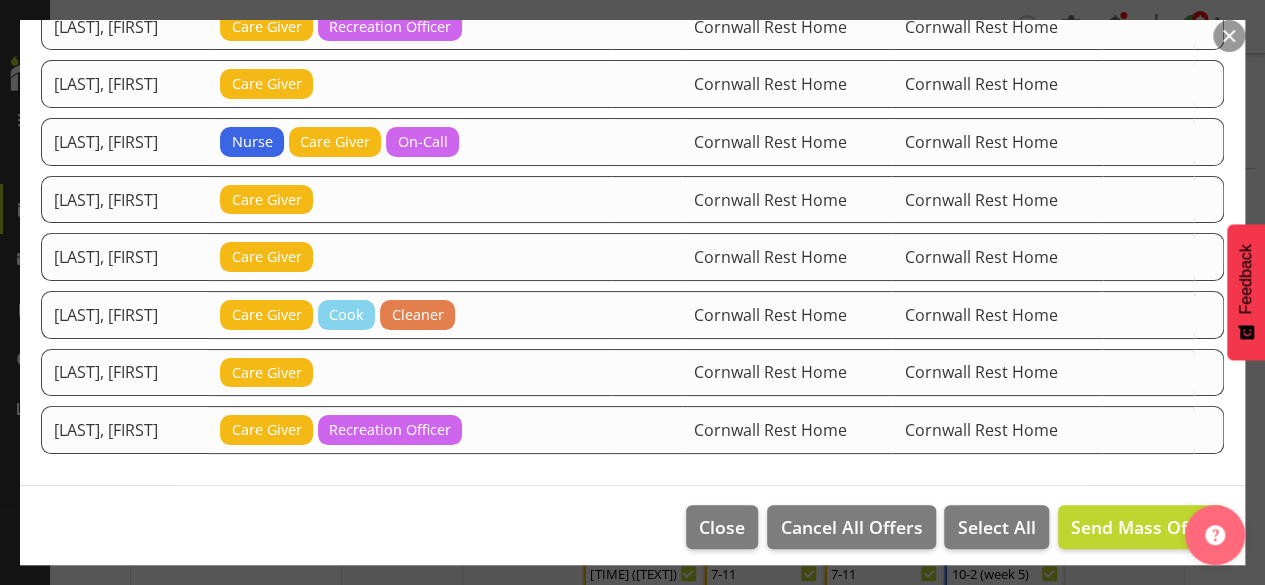 click on "[LAST], [FIRST]" at bounding box center (124, 430) 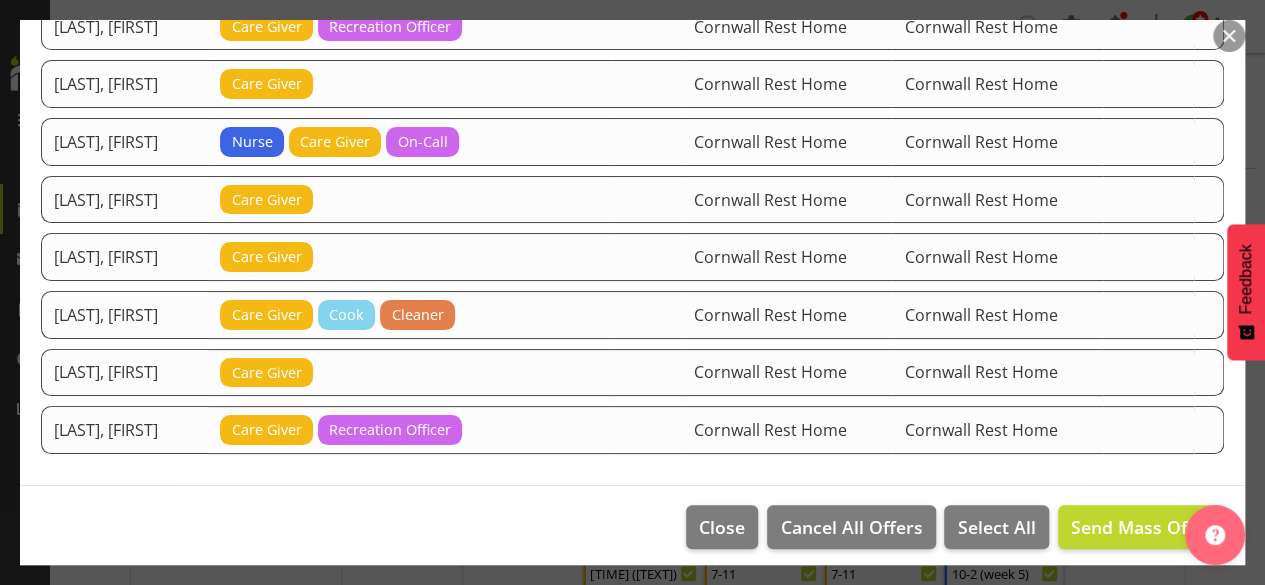 drag, startPoint x: 162, startPoint y: 417, endPoint x: 460, endPoint y: 482, distance: 305.00656 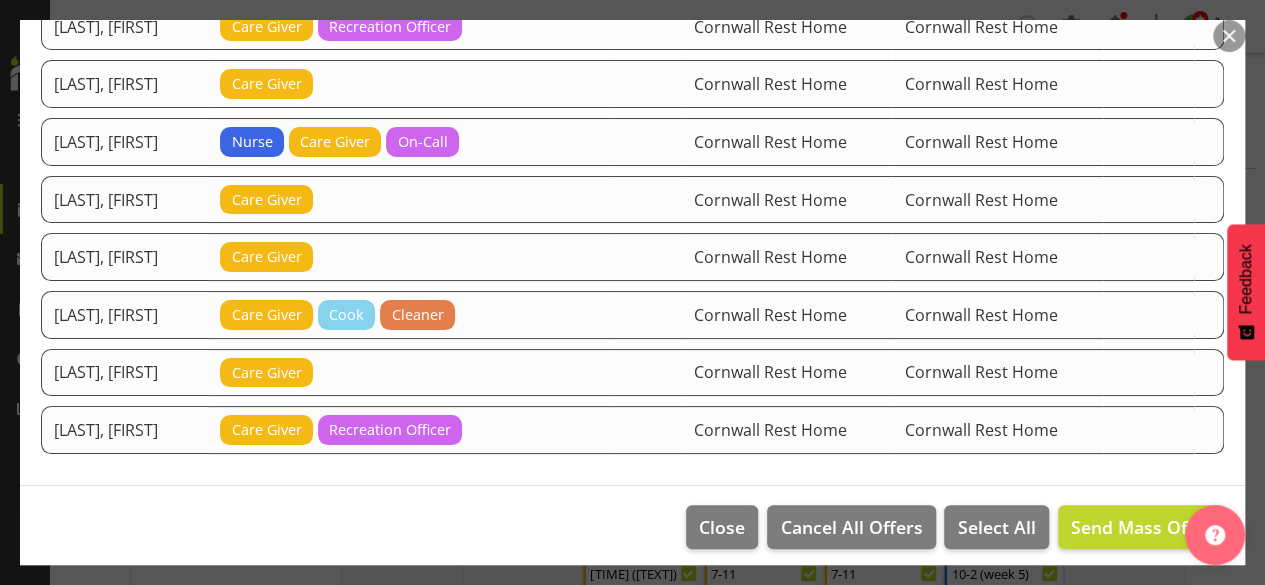 click at bounding box center (1209, 430) 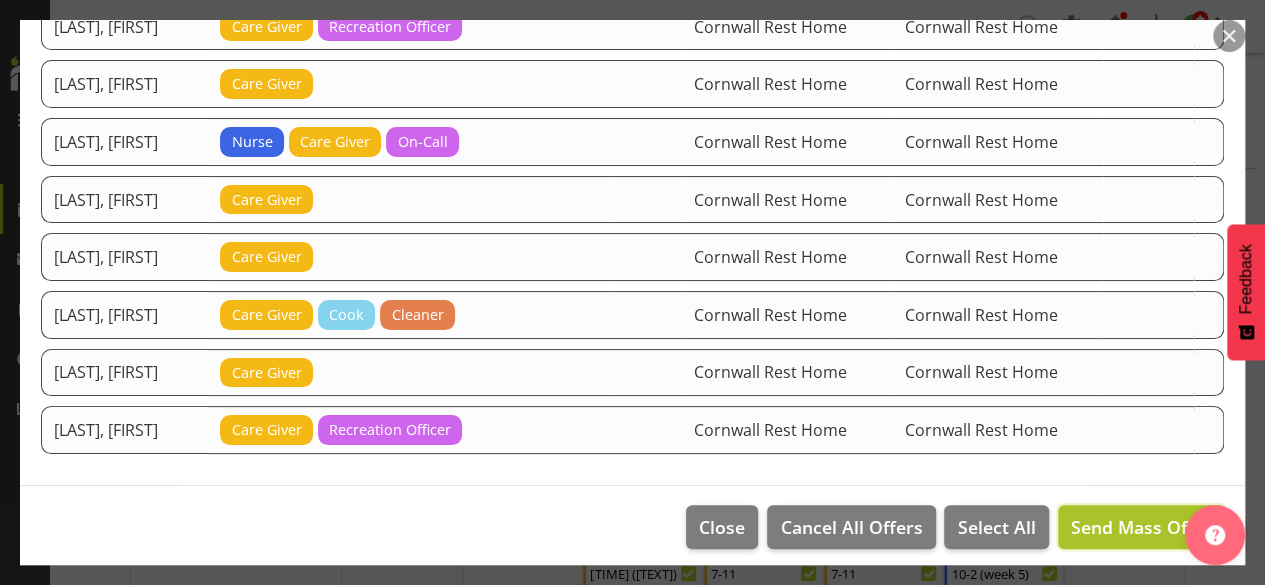 click on "Send Mass Offer" at bounding box center [1141, 527] 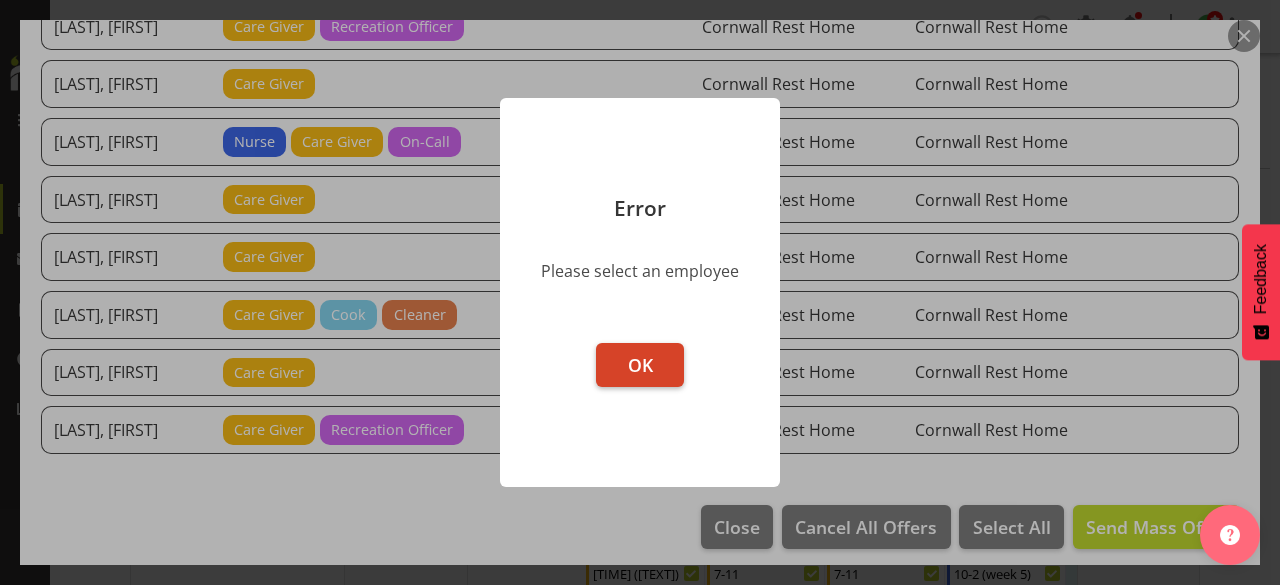 click on "OK" at bounding box center [640, 365] 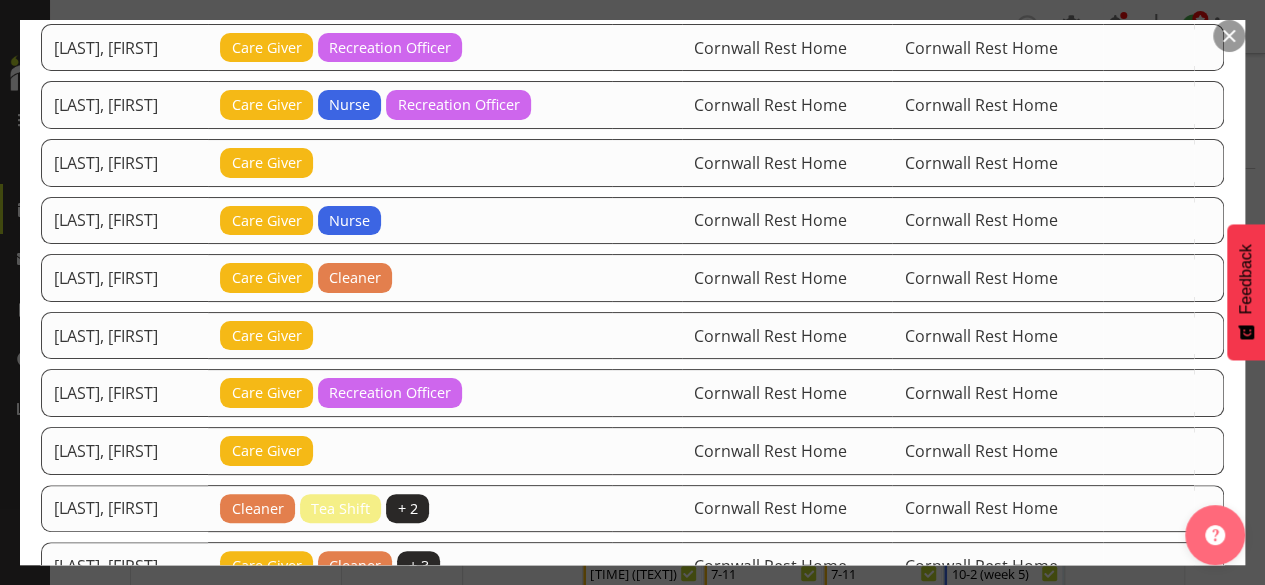 scroll, scrollTop: 300, scrollLeft: 0, axis: vertical 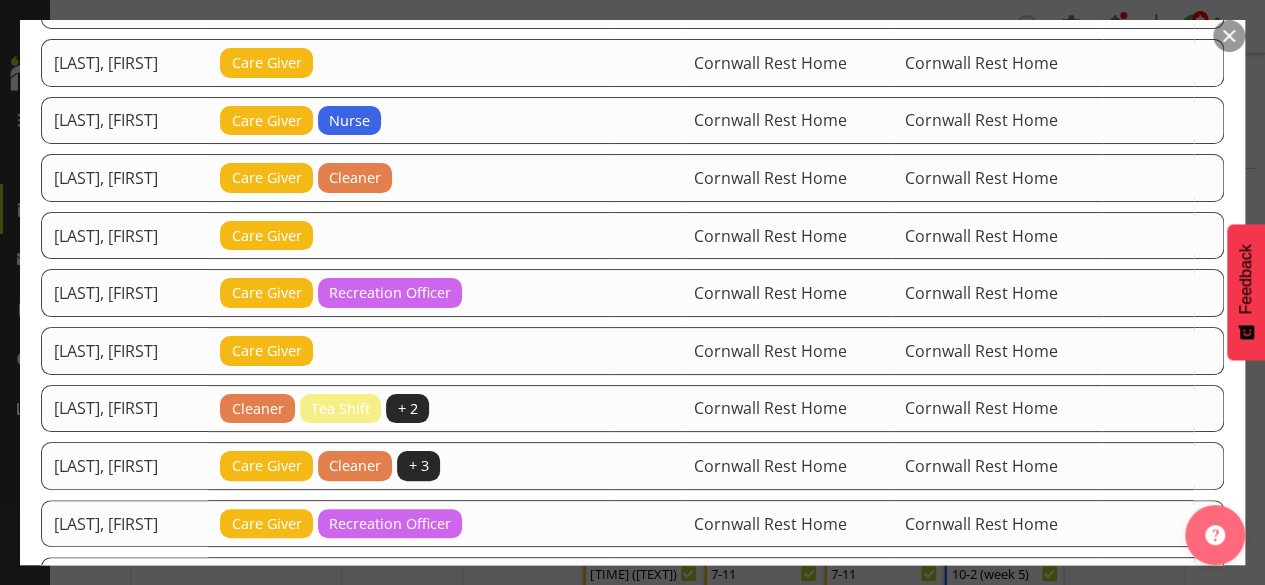 click at bounding box center (647, 236) 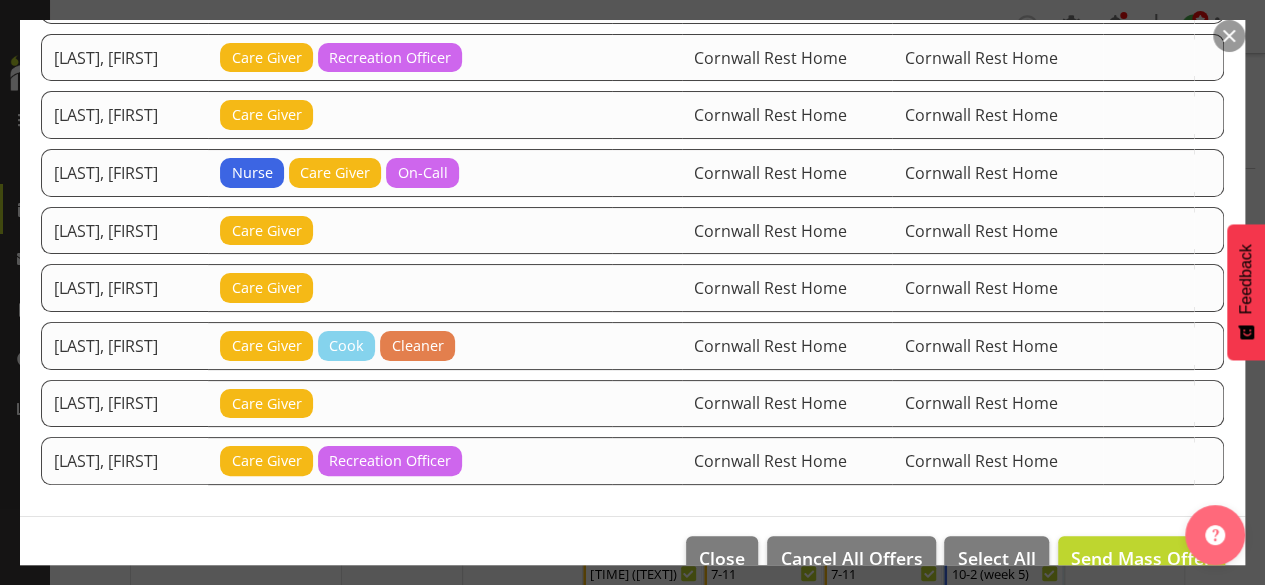 scroll, scrollTop: 797, scrollLeft: 0, axis: vertical 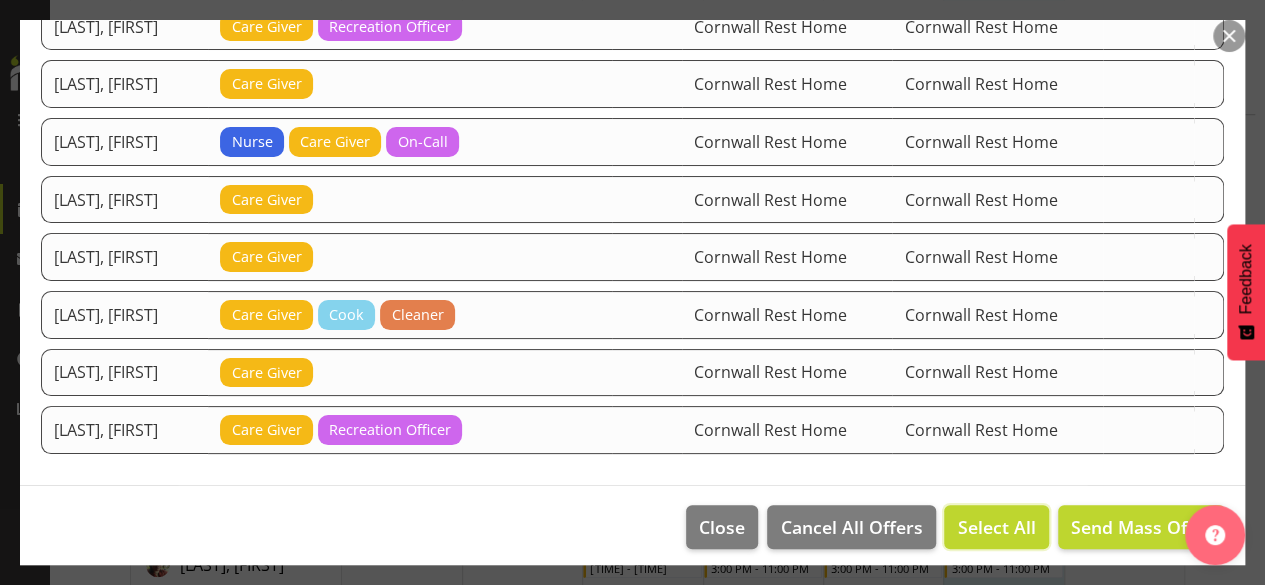 click on "Select All" at bounding box center (997, 527) 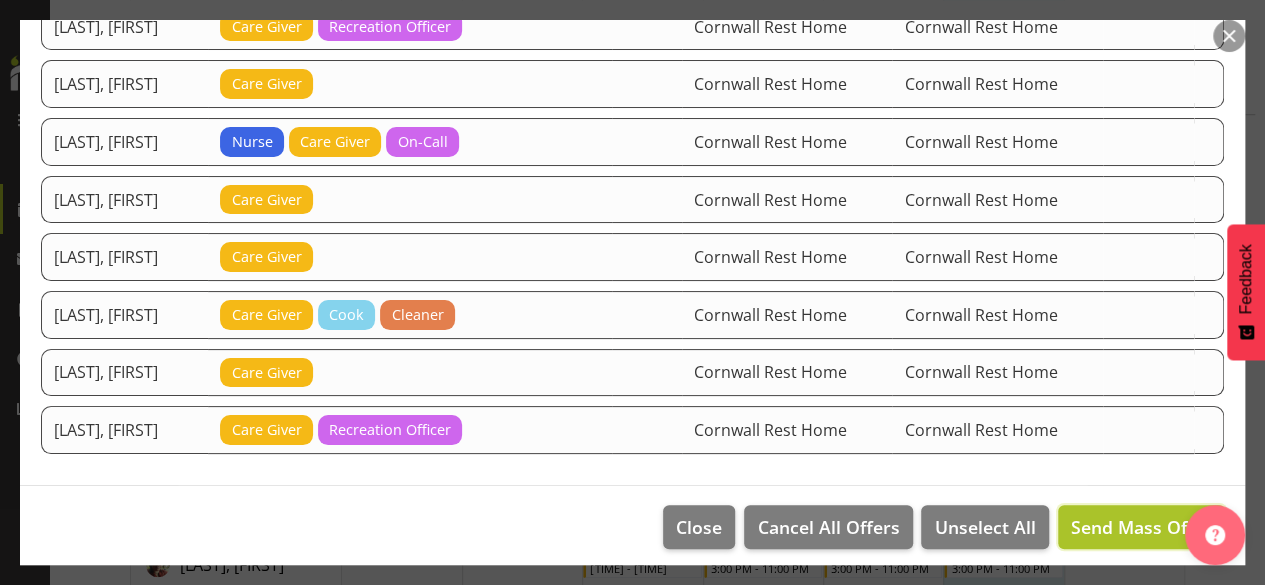 click on "Send Mass Offer" at bounding box center [1141, 527] 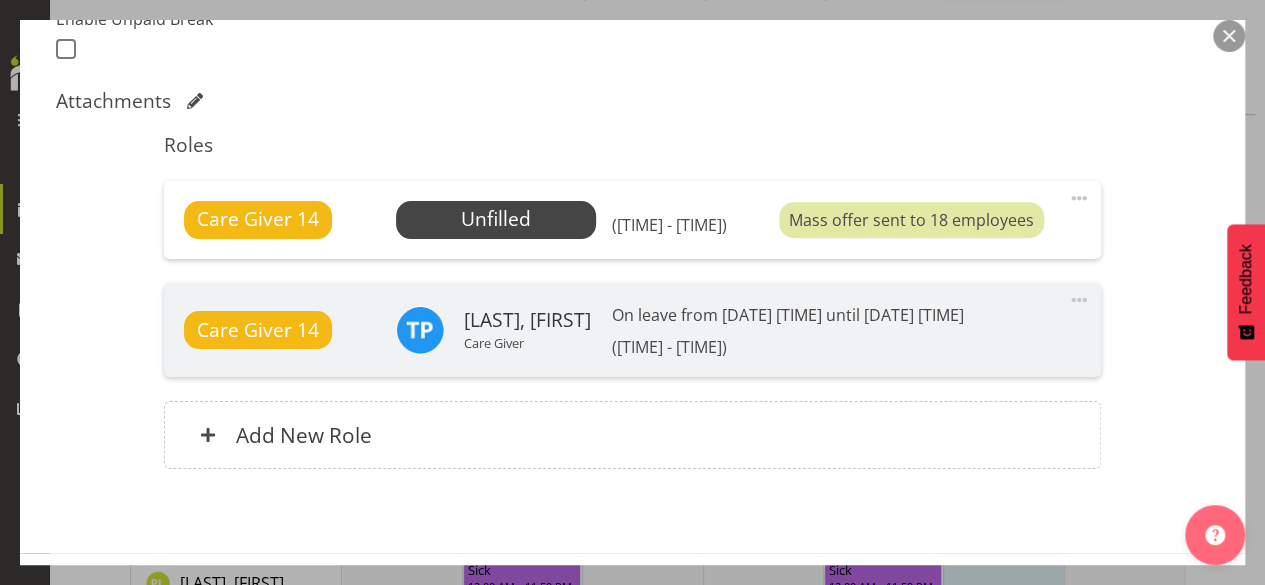 scroll, scrollTop: 700, scrollLeft: 0, axis: vertical 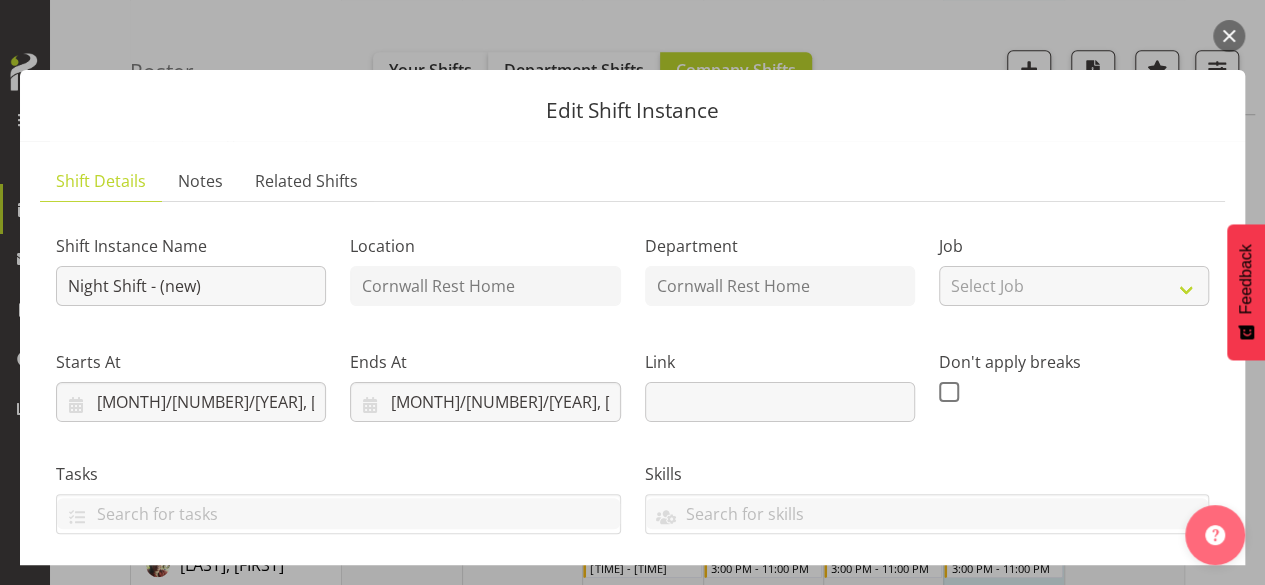 click at bounding box center [1229, 36] 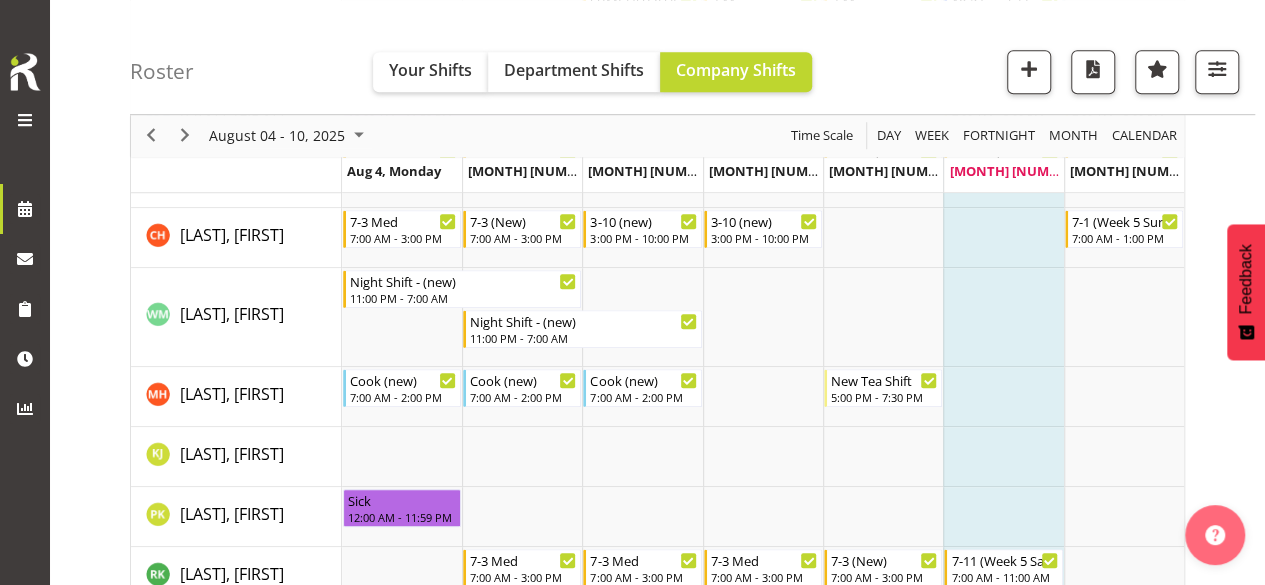 scroll, scrollTop: 600, scrollLeft: 0, axis: vertical 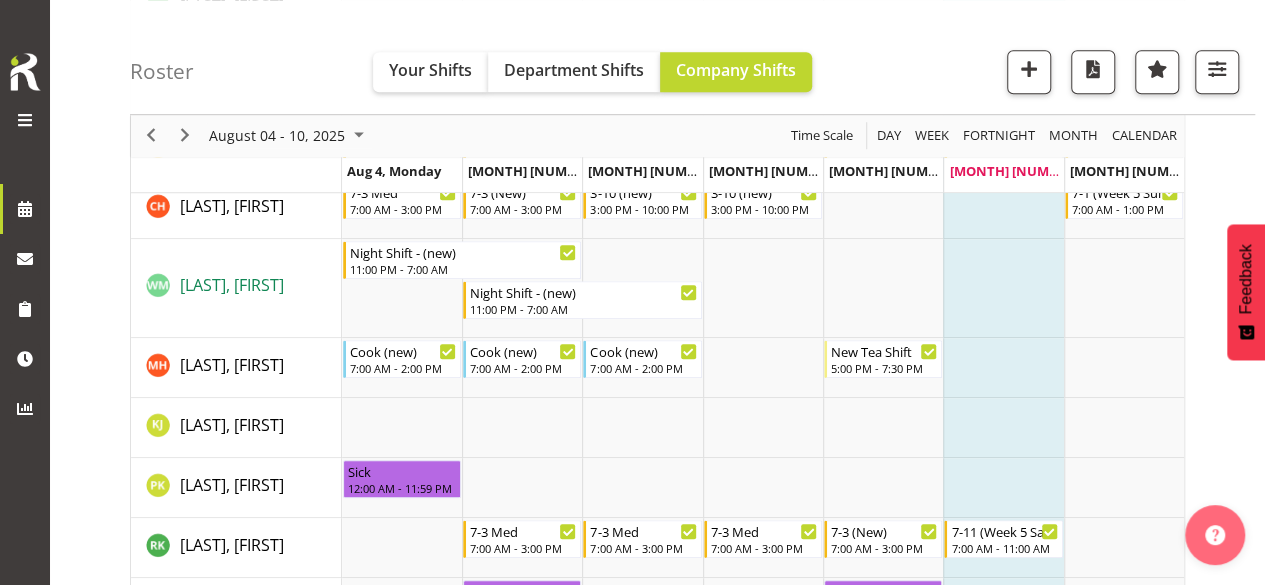 click on "[LAST], [FIRST]" at bounding box center (232, 285) 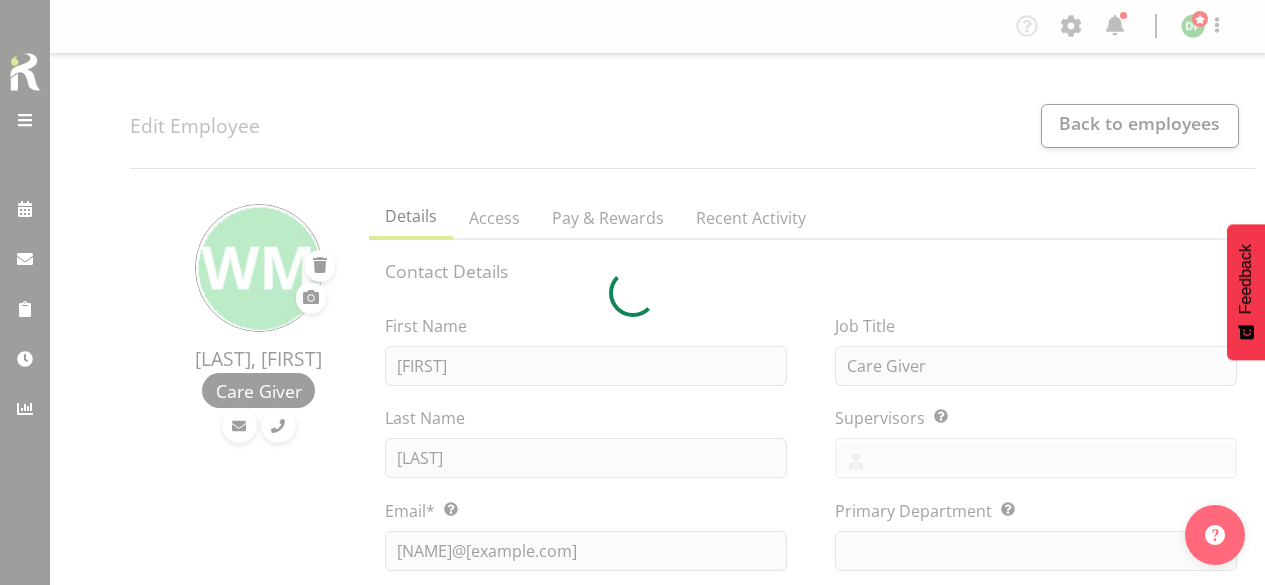 scroll, scrollTop: 0, scrollLeft: 0, axis: both 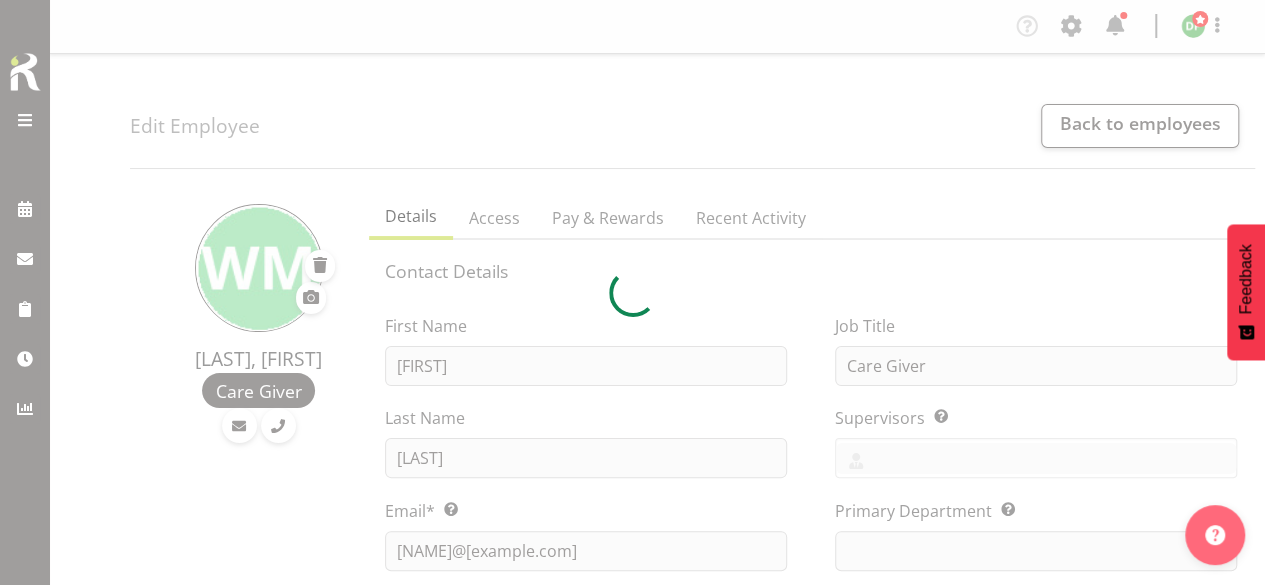 select 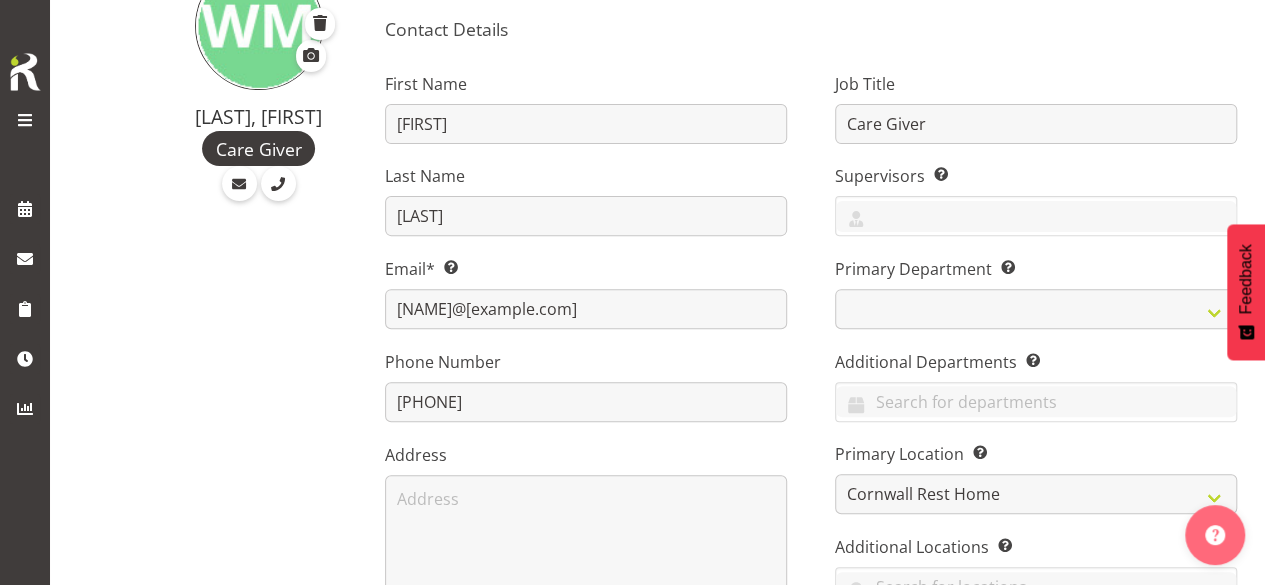 scroll, scrollTop: 0, scrollLeft: 0, axis: both 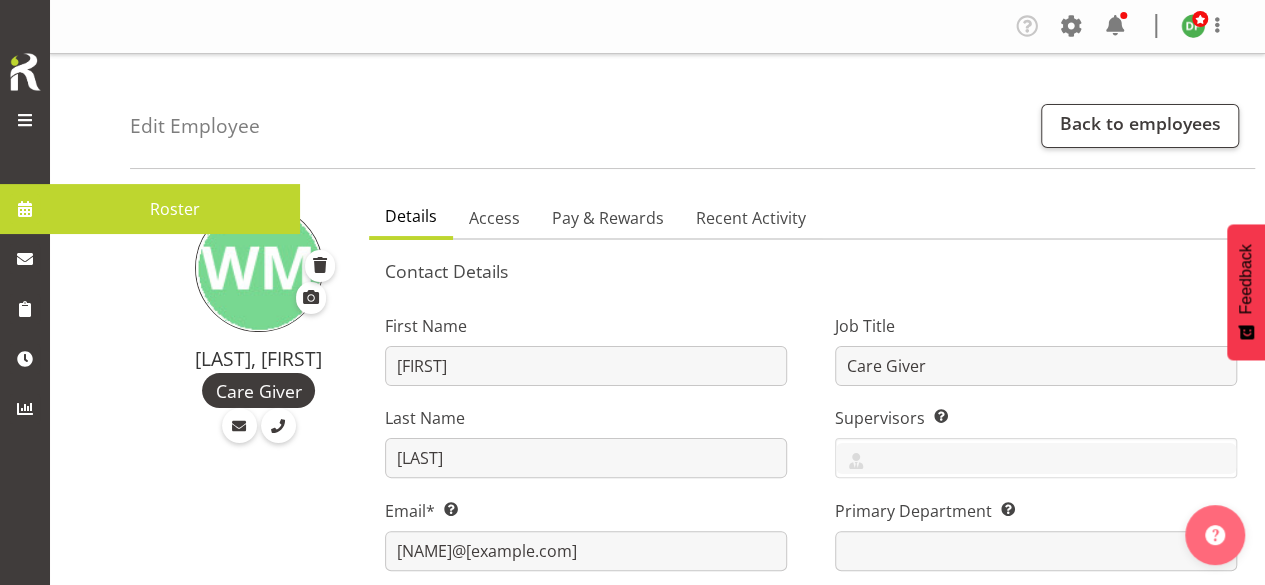 click at bounding box center [25, 209] 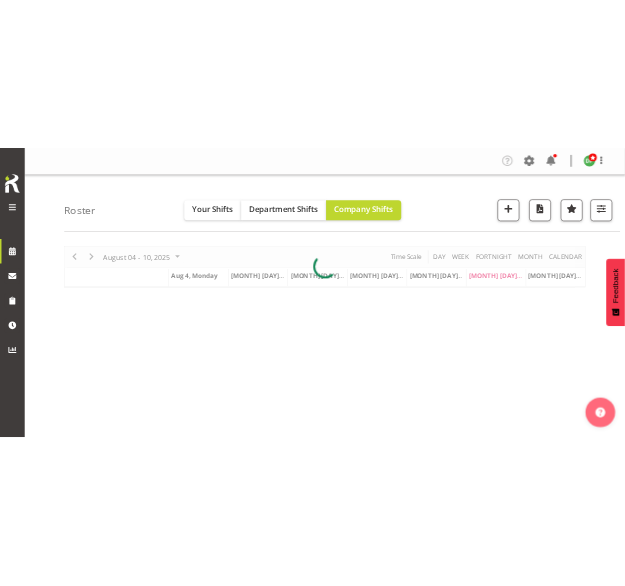 scroll, scrollTop: 0, scrollLeft: 0, axis: both 